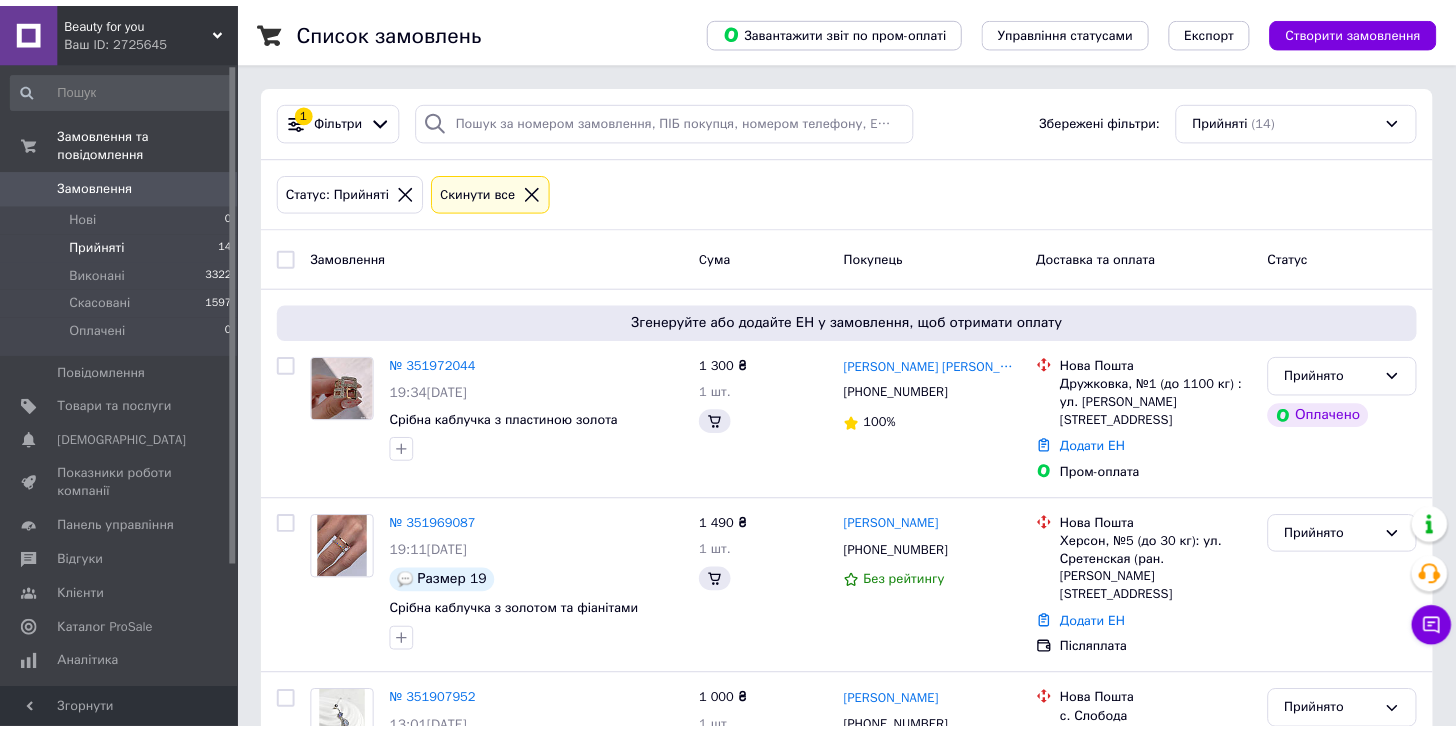 scroll, scrollTop: 0, scrollLeft: 0, axis: both 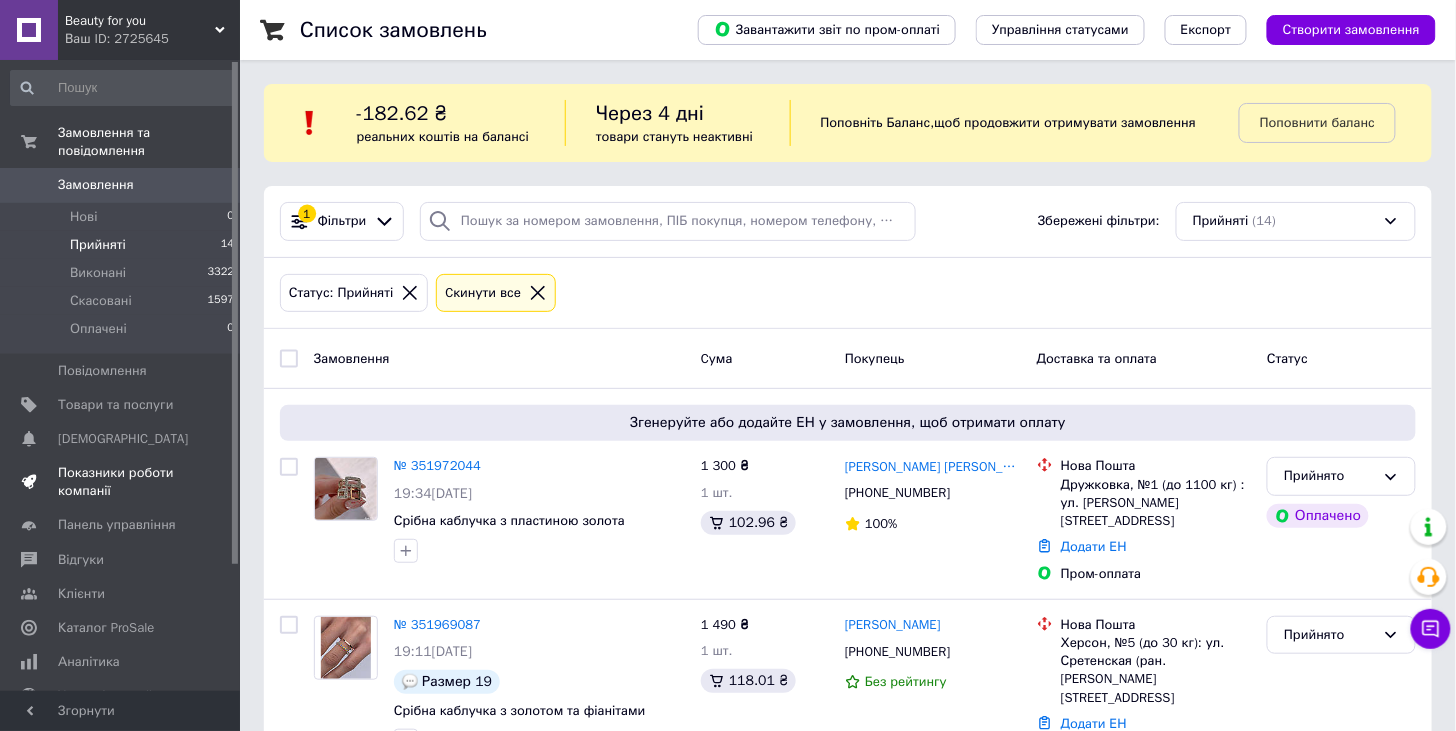 click on "Показники роботи компанії" at bounding box center (121, 482) 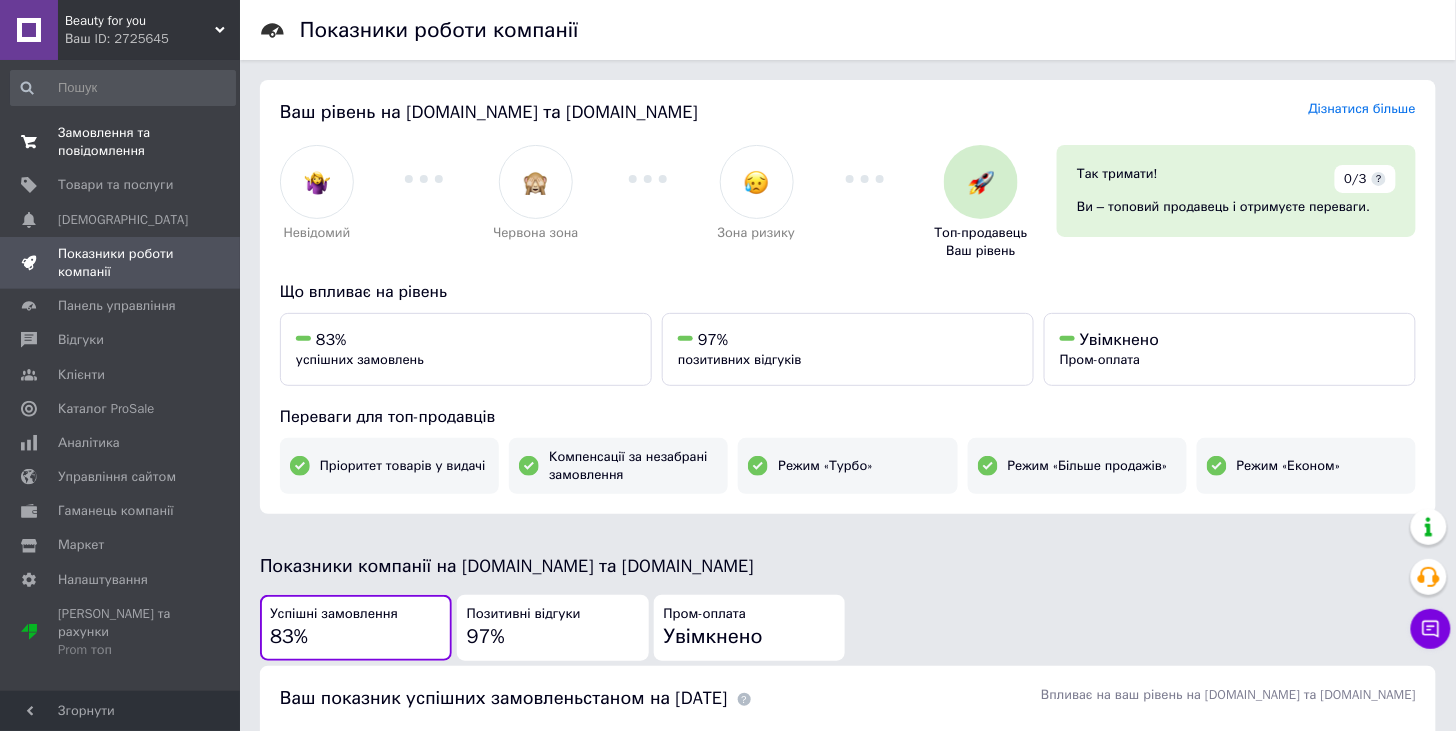click on "Замовлення та повідомлення" at bounding box center [121, 142] 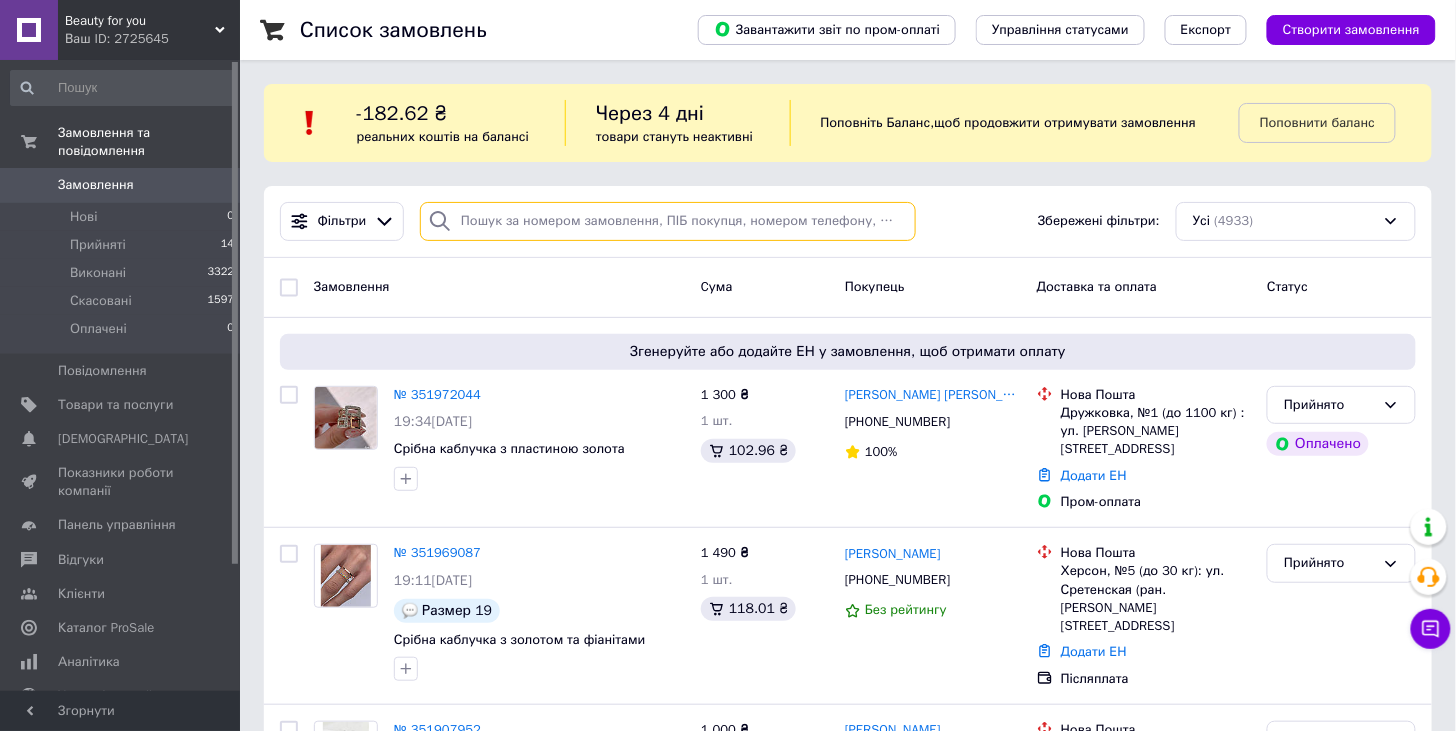 click at bounding box center (668, 221) 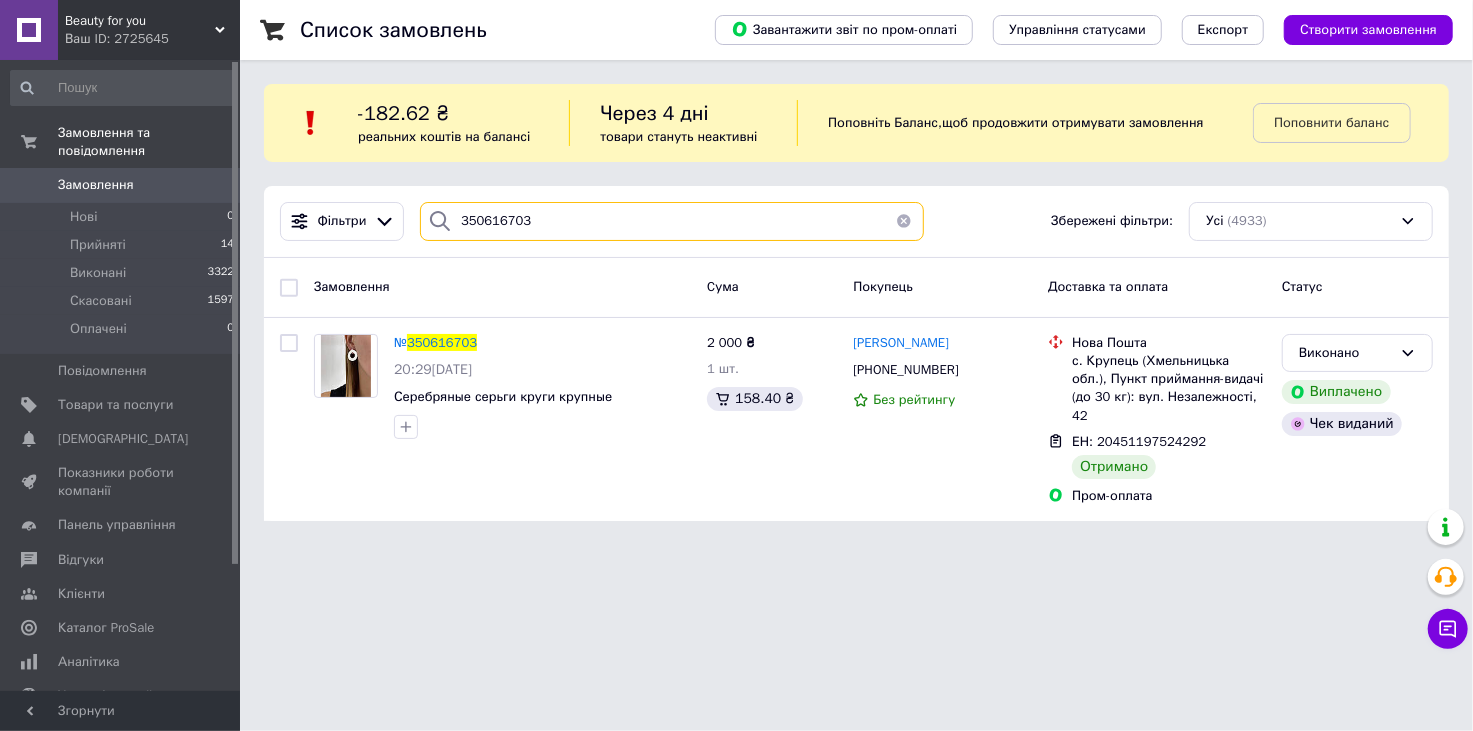 drag, startPoint x: 475, startPoint y: 227, endPoint x: 585, endPoint y: 232, distance: 110.11358 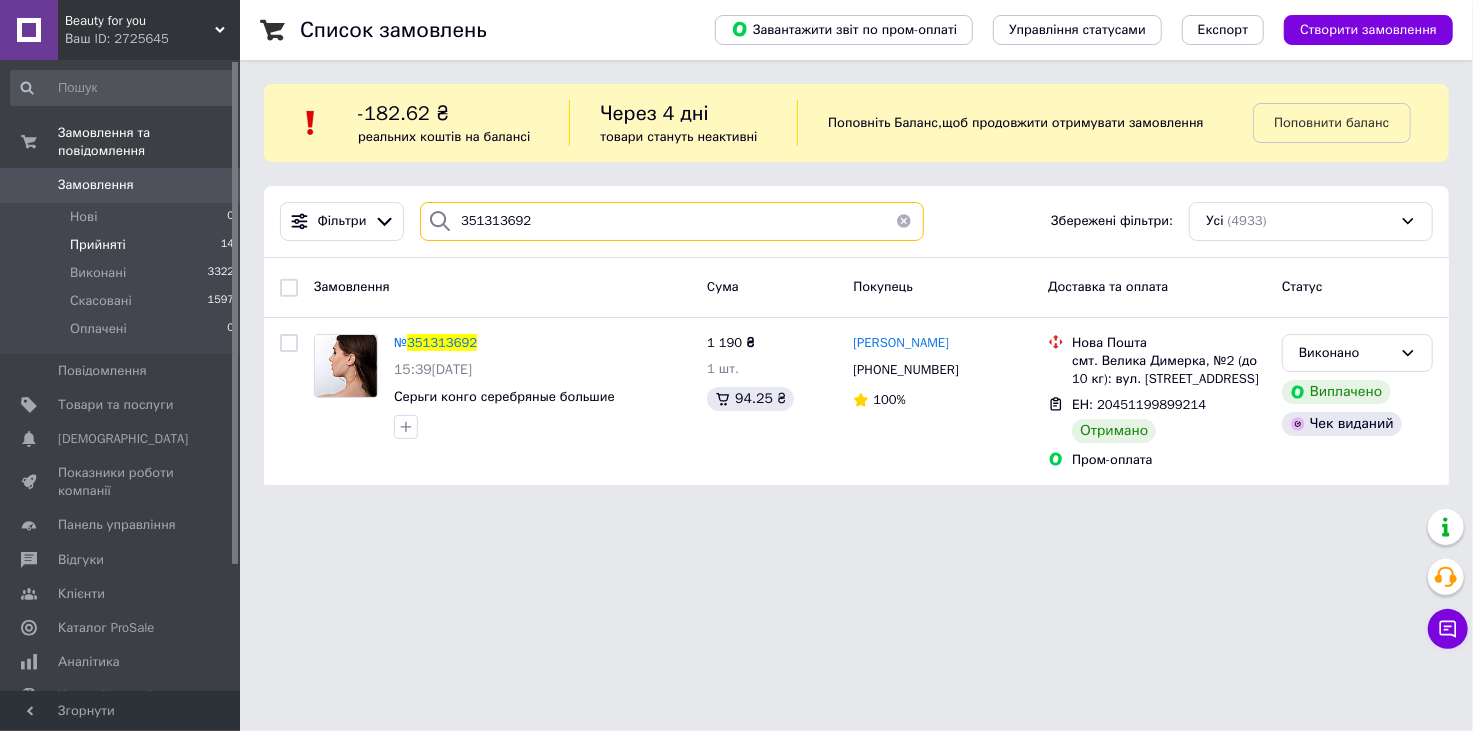 type on "351313692" 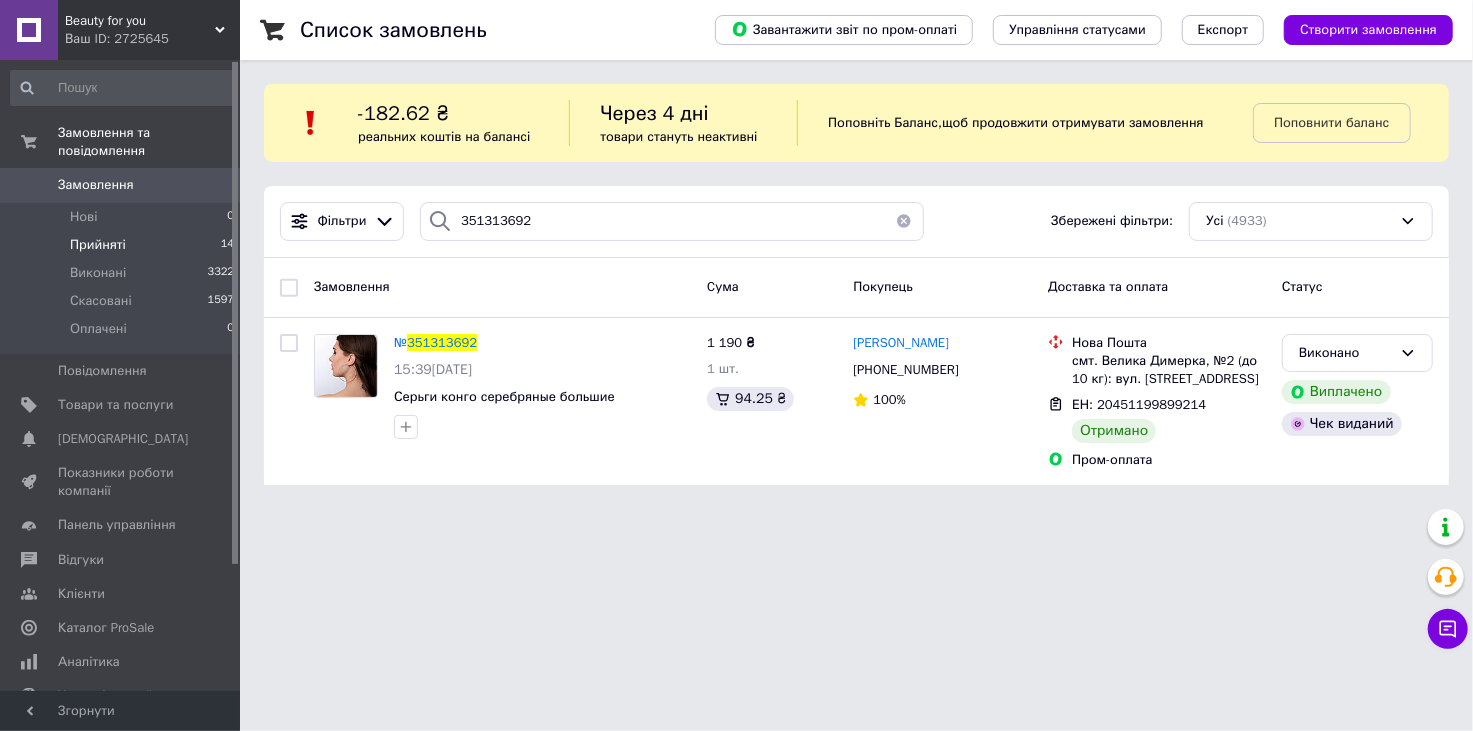 click on "Прийняті" at bounding box center (98, 245) 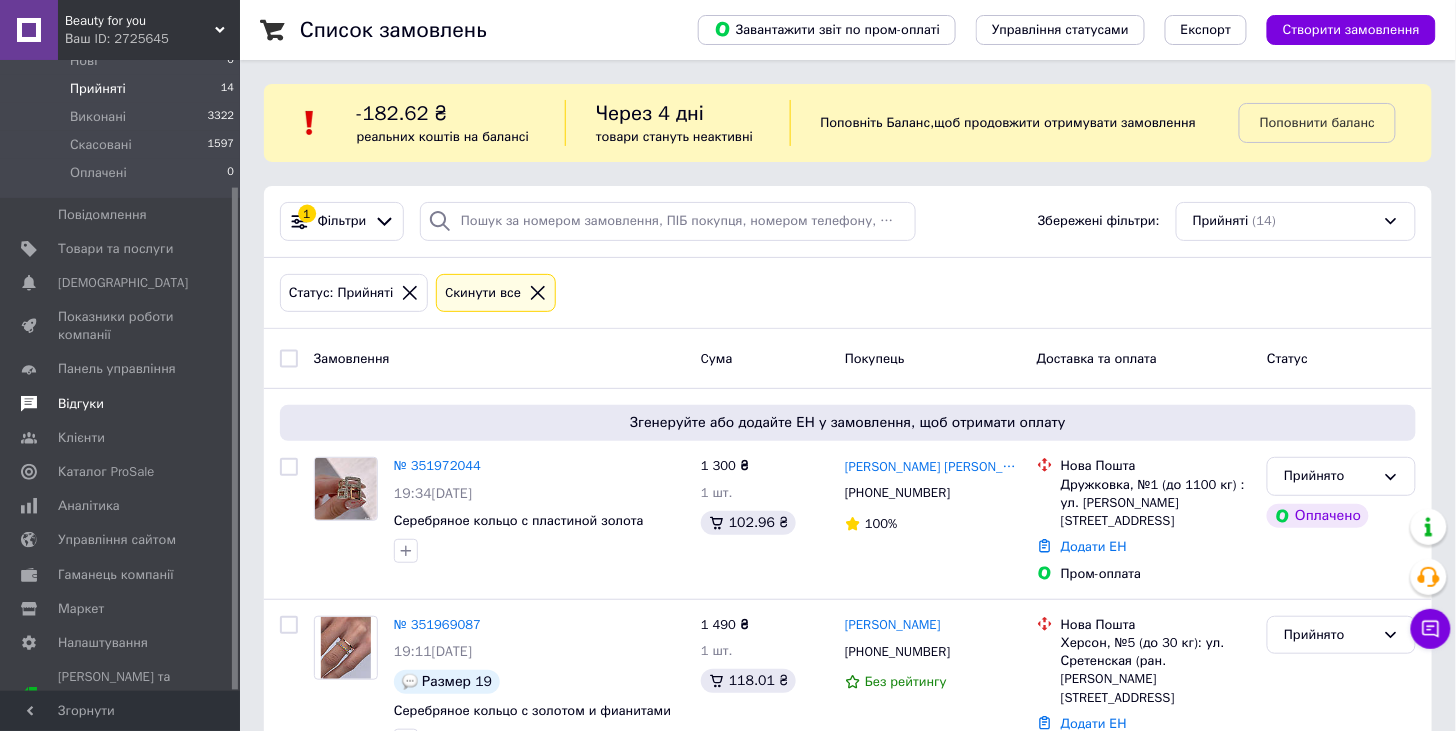 scroll, scrollTop: 158, scrollLeft: 0, axis: vertical 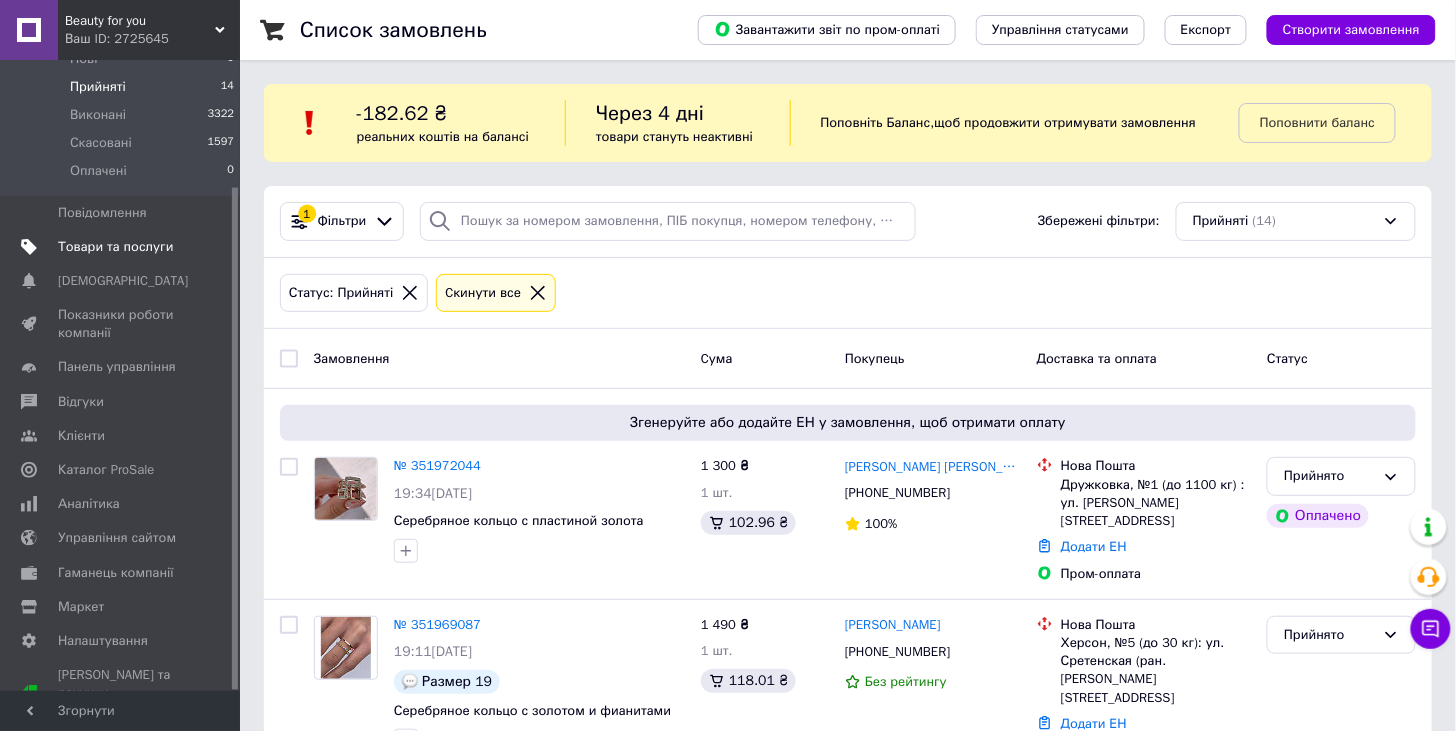 click on "Товари та послуги" at bounding box center [115, 247] 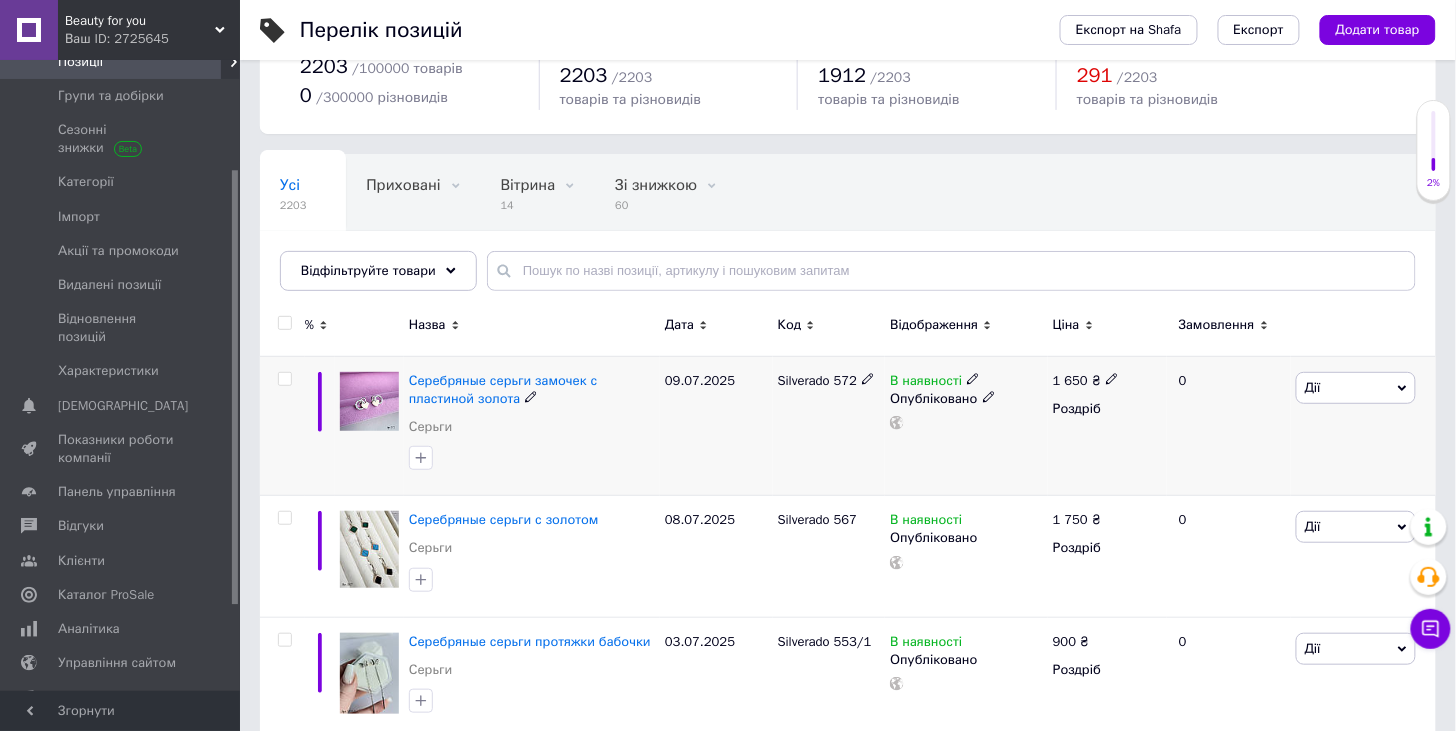 scroll, scrollTop: 333, scrollLeft: 0, axis: vertical 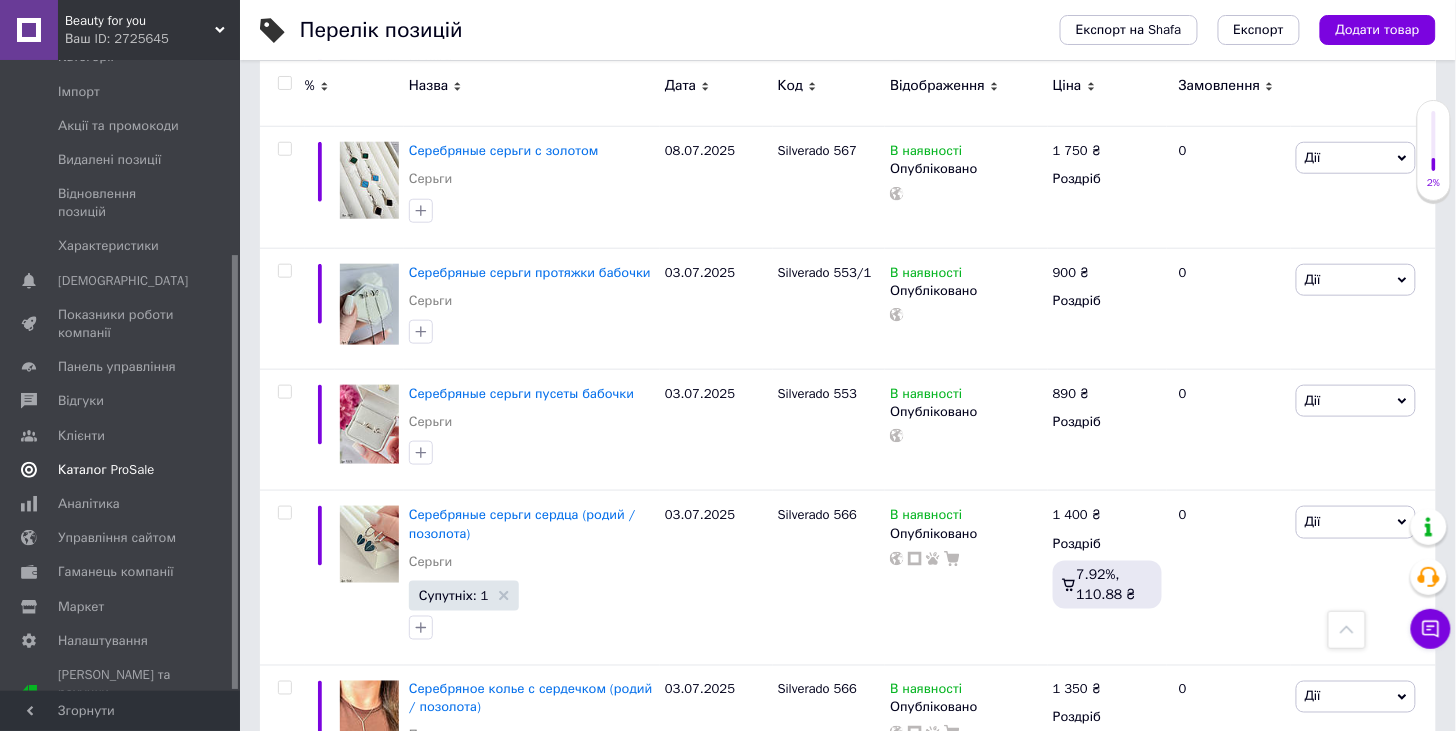 click on "Каталог ProSale" at bounding box center [106, 470] 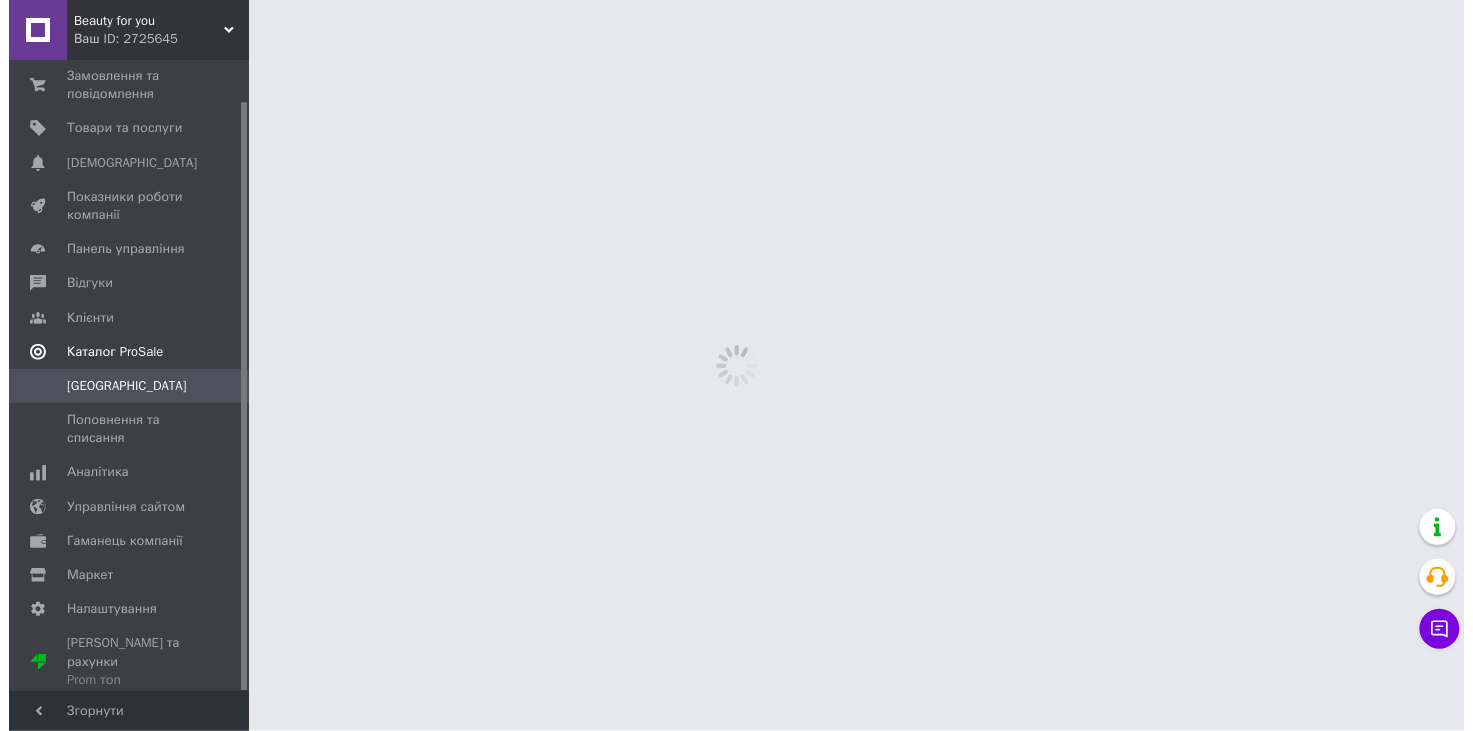 scroll, scrollTop: 0, scrollLeft: 0, axis: both 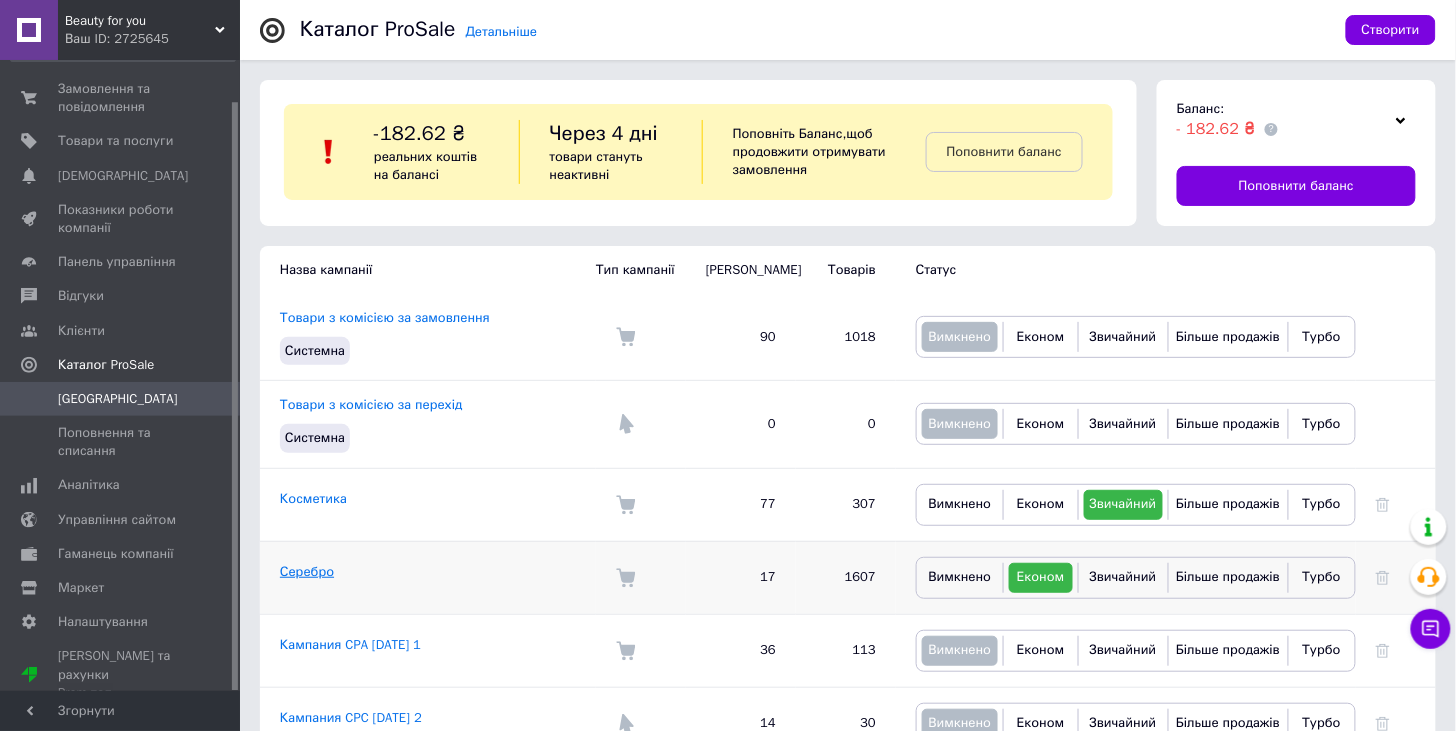 click on "Серебро" at bounding box center (307, 571) 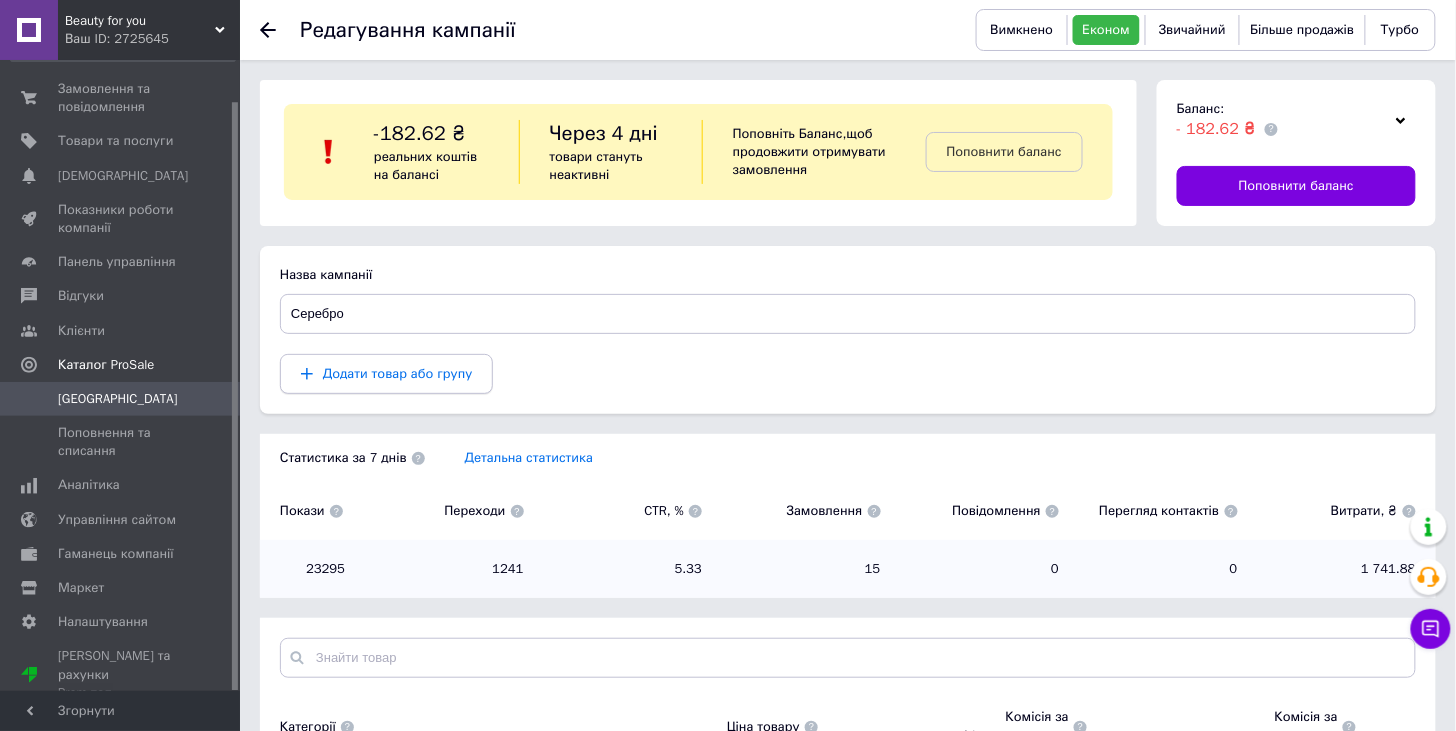 click on "Додати товар або групу" at bounding box center (397, 373) 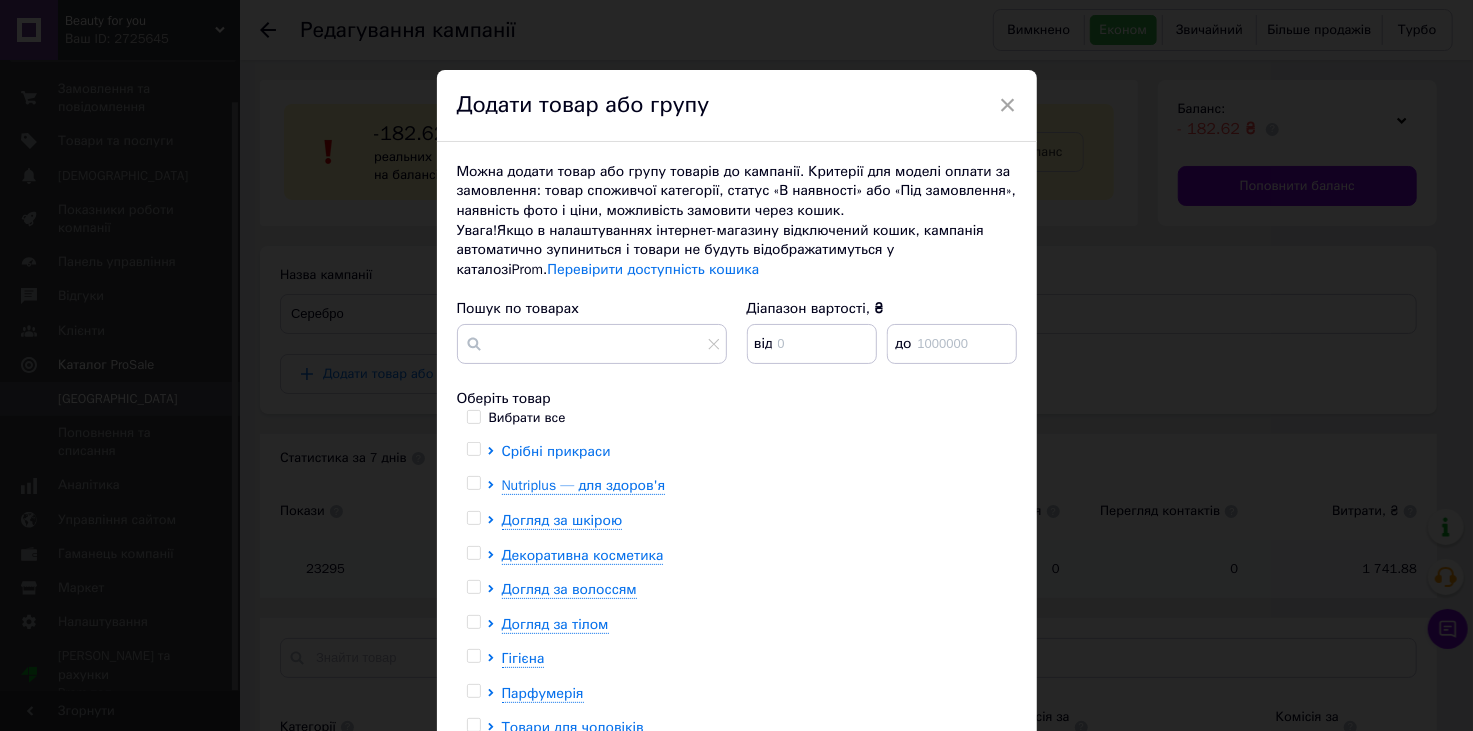 click 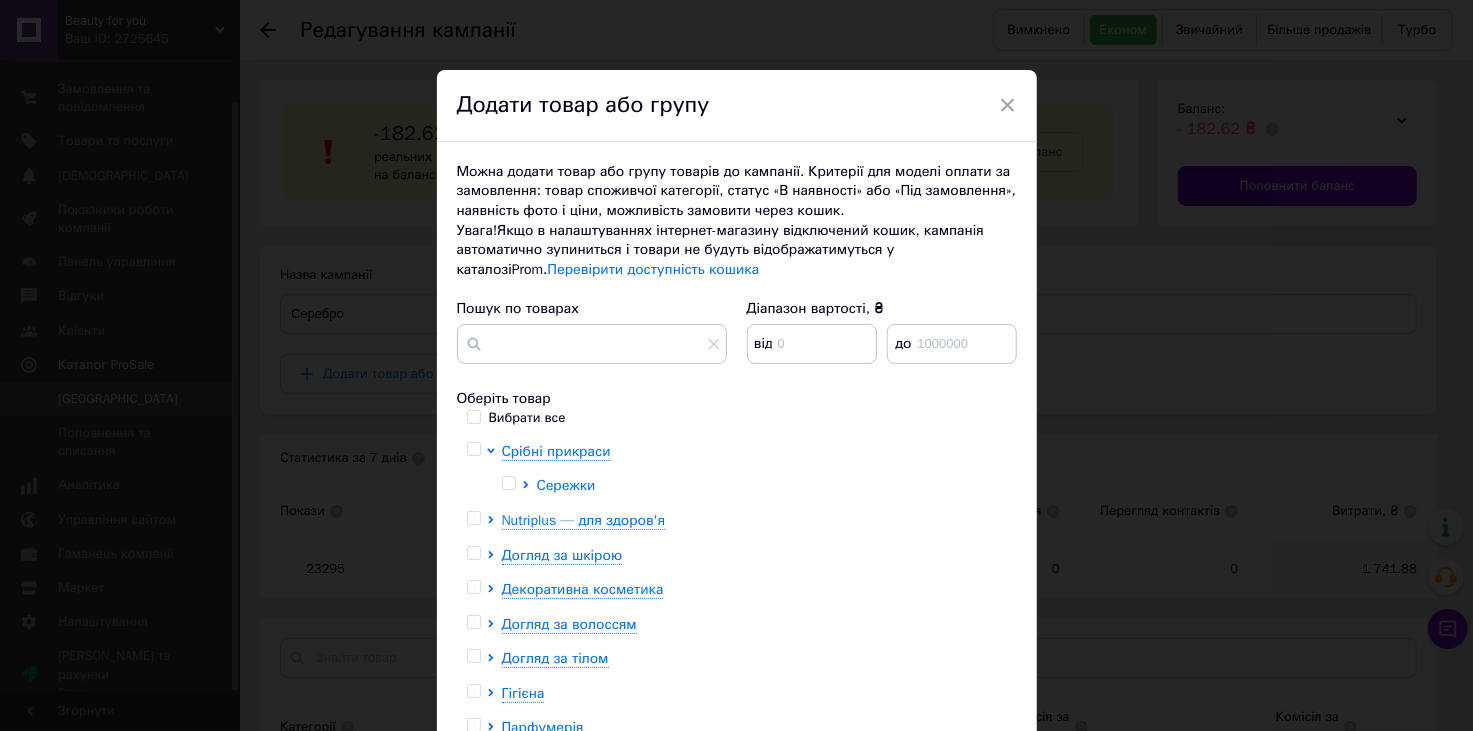 click 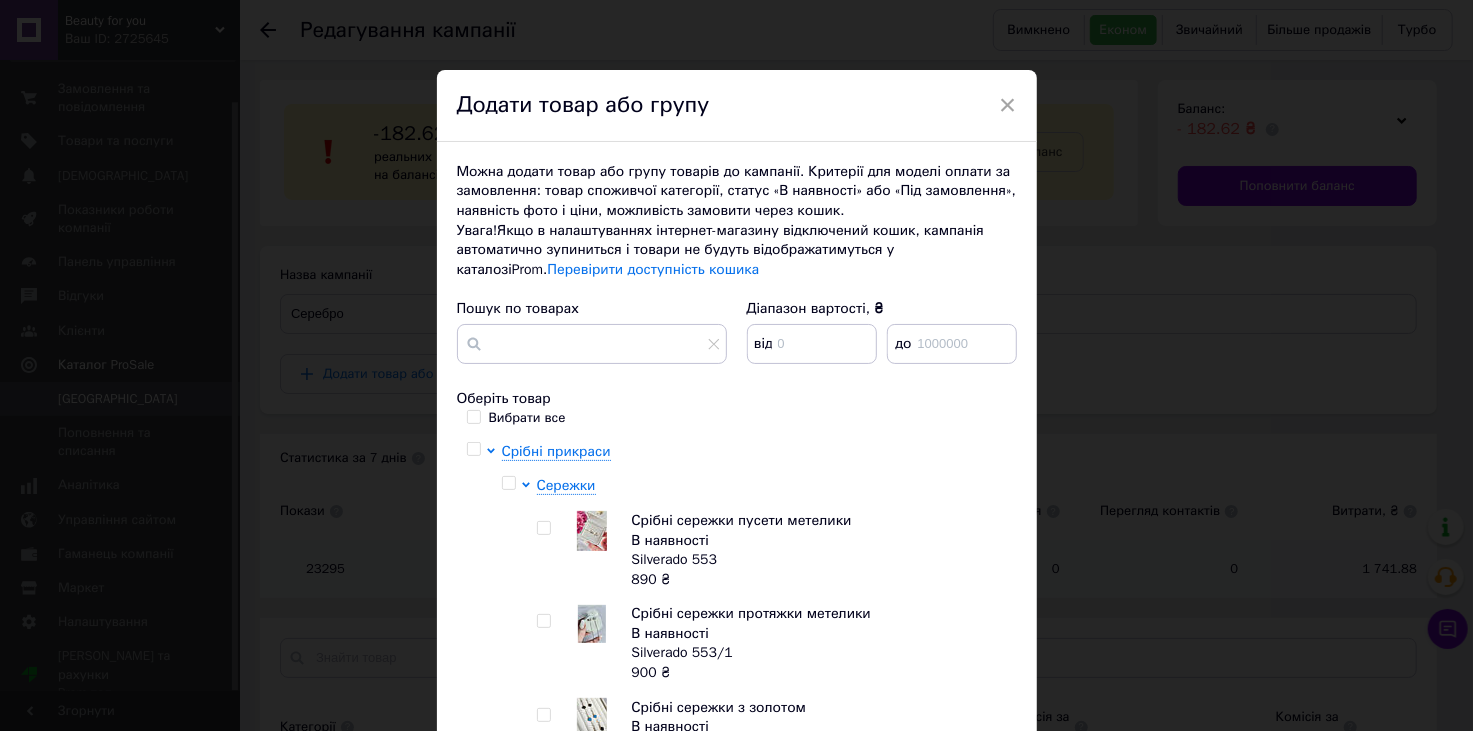 click at bounding box center (543, 528) 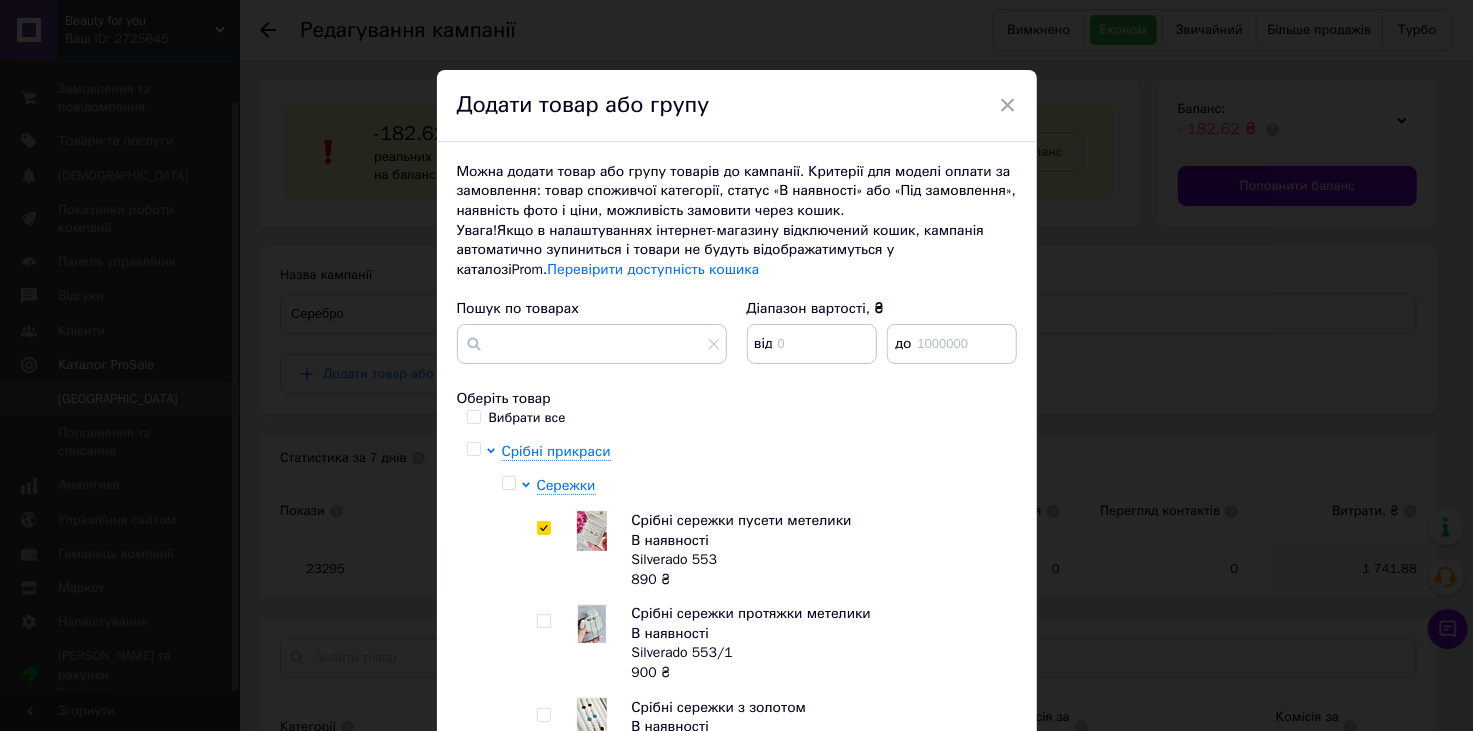 checkbox on "true" 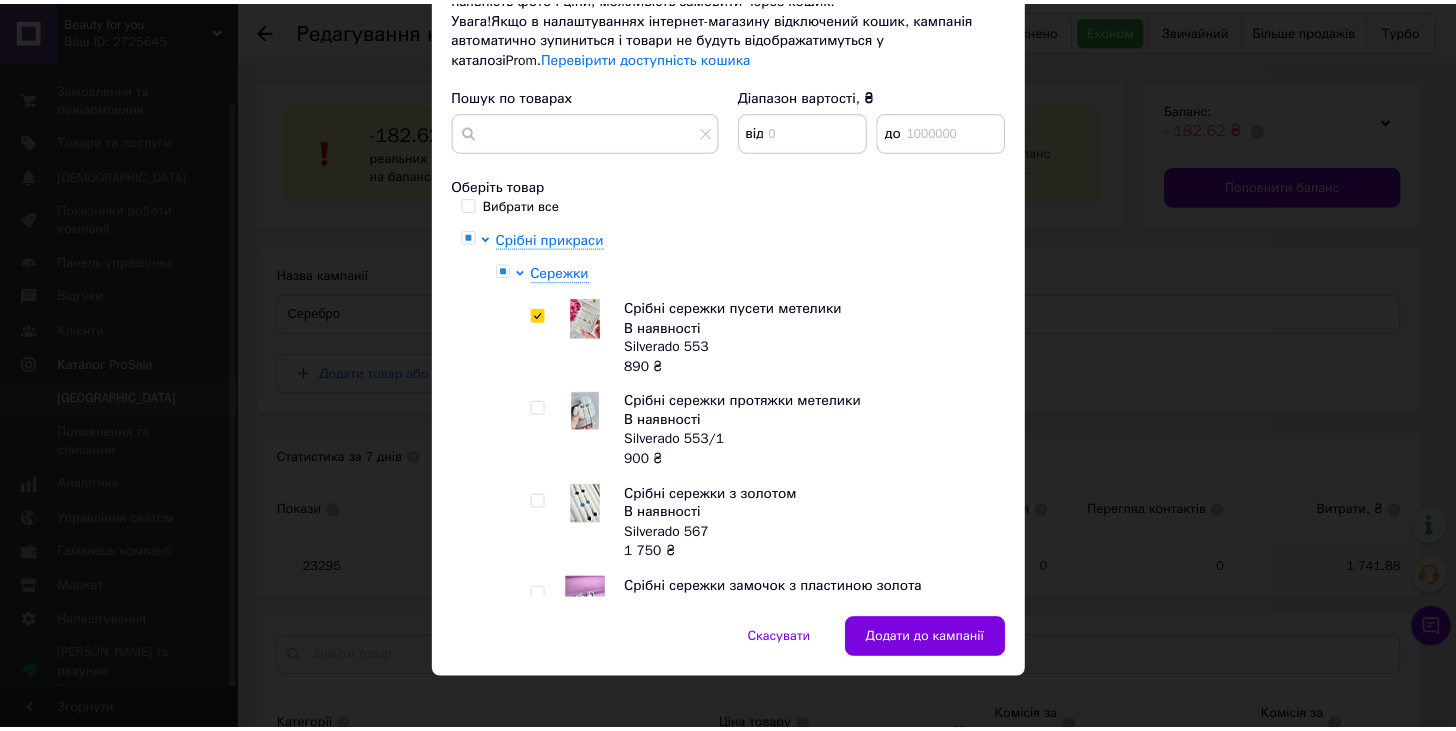 scroll, scrollTop: 231, scrollLeft: 0, axis: vertical 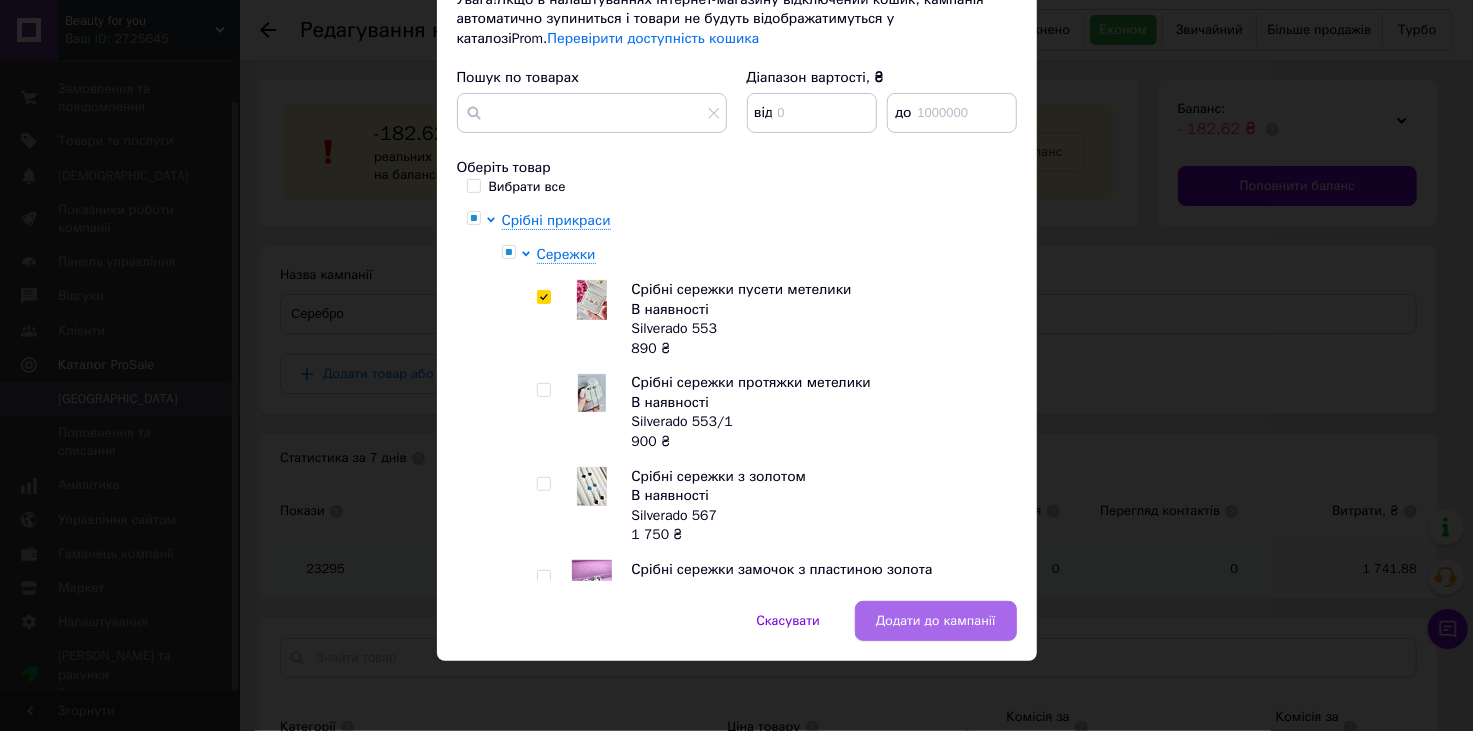 click on "Додати до кампанії" at bounding box center [936, 621] 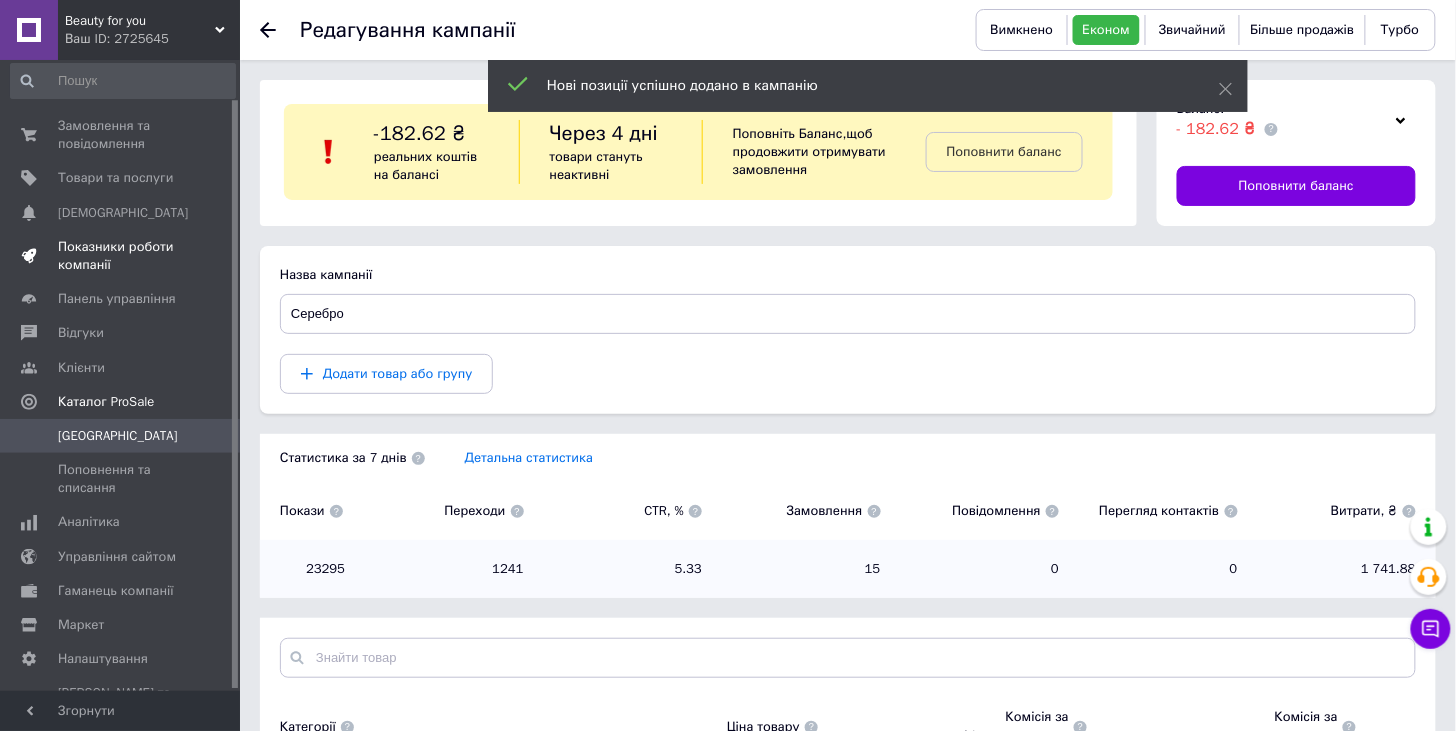 scroll, scrollTop: 0, scrollLeft: 0, axis: both 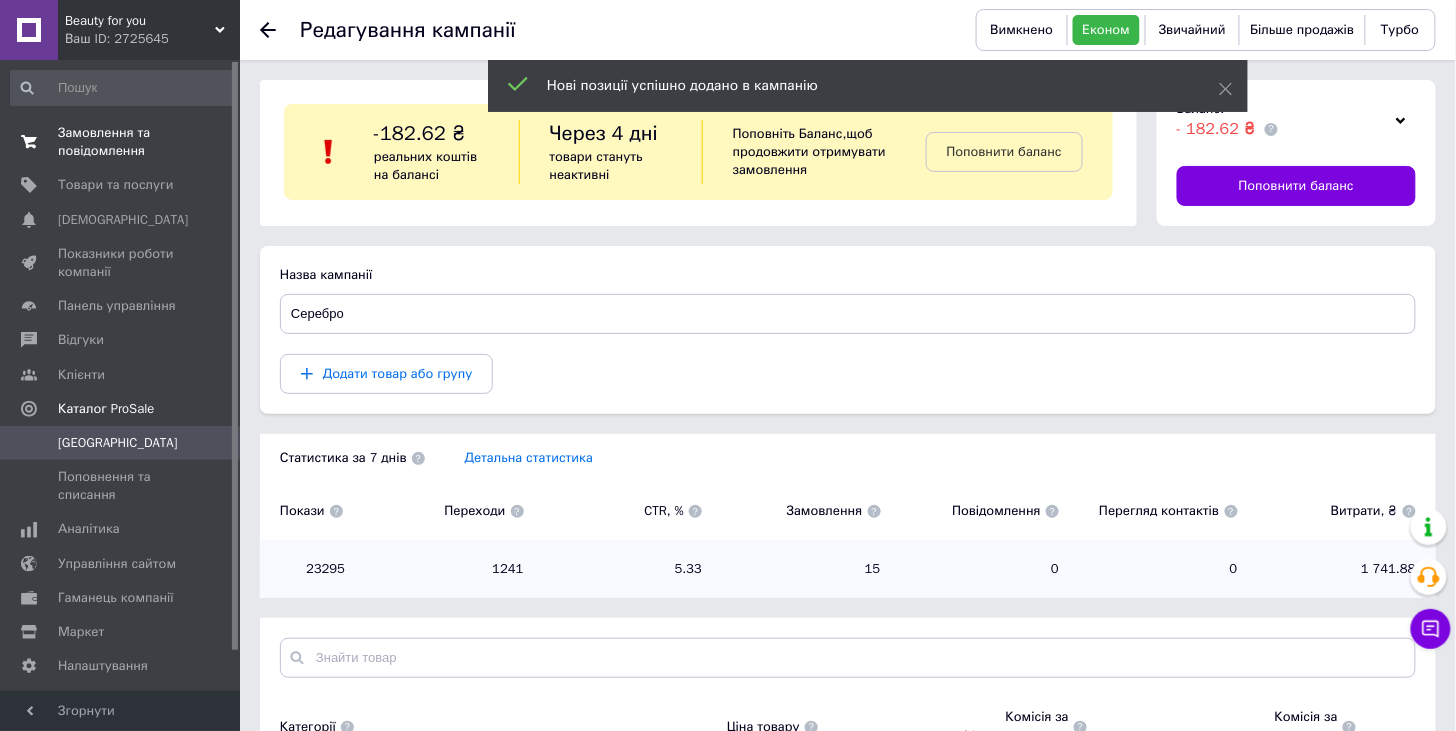 click on "Замовлення та повідомлення" at bounding box center (121, 142) 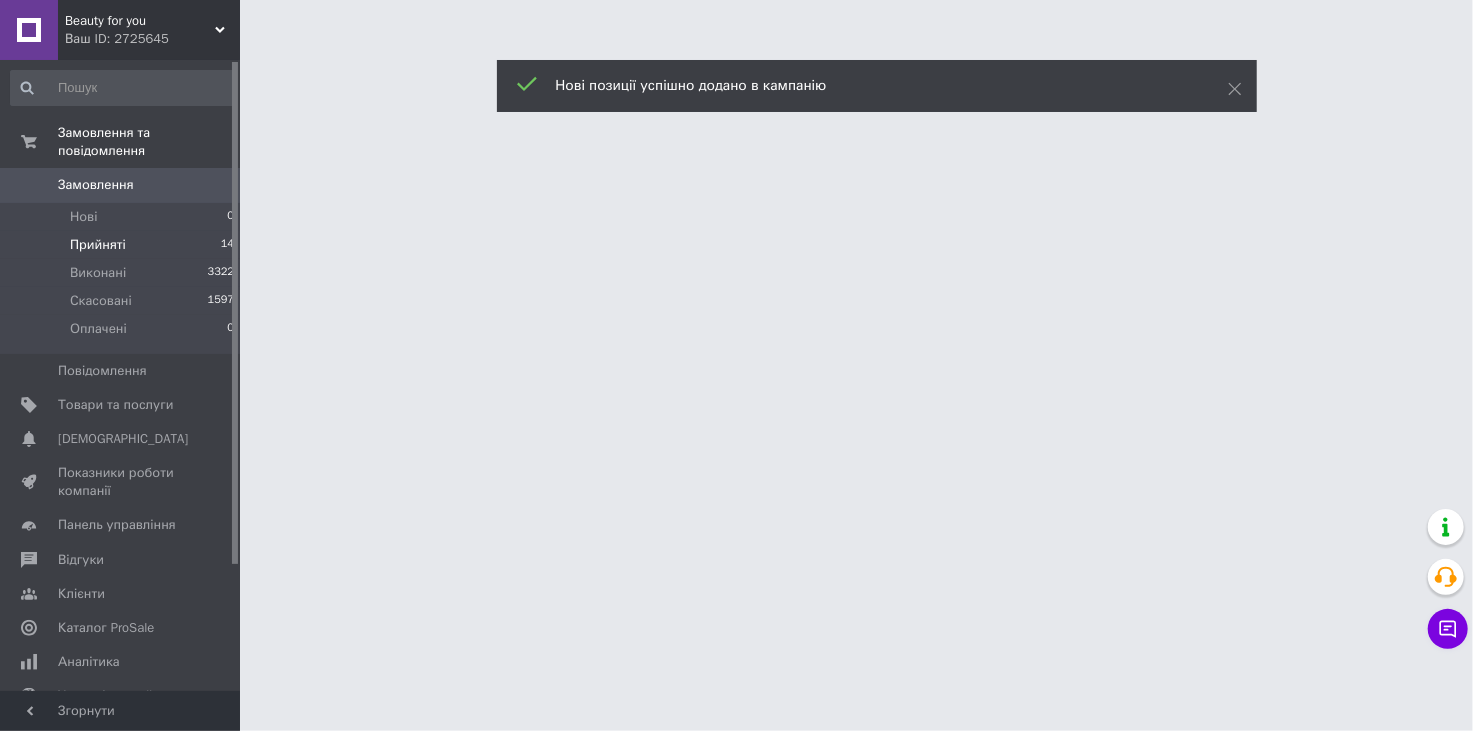 click on "Прийняті" at bounding box center (98, 245) 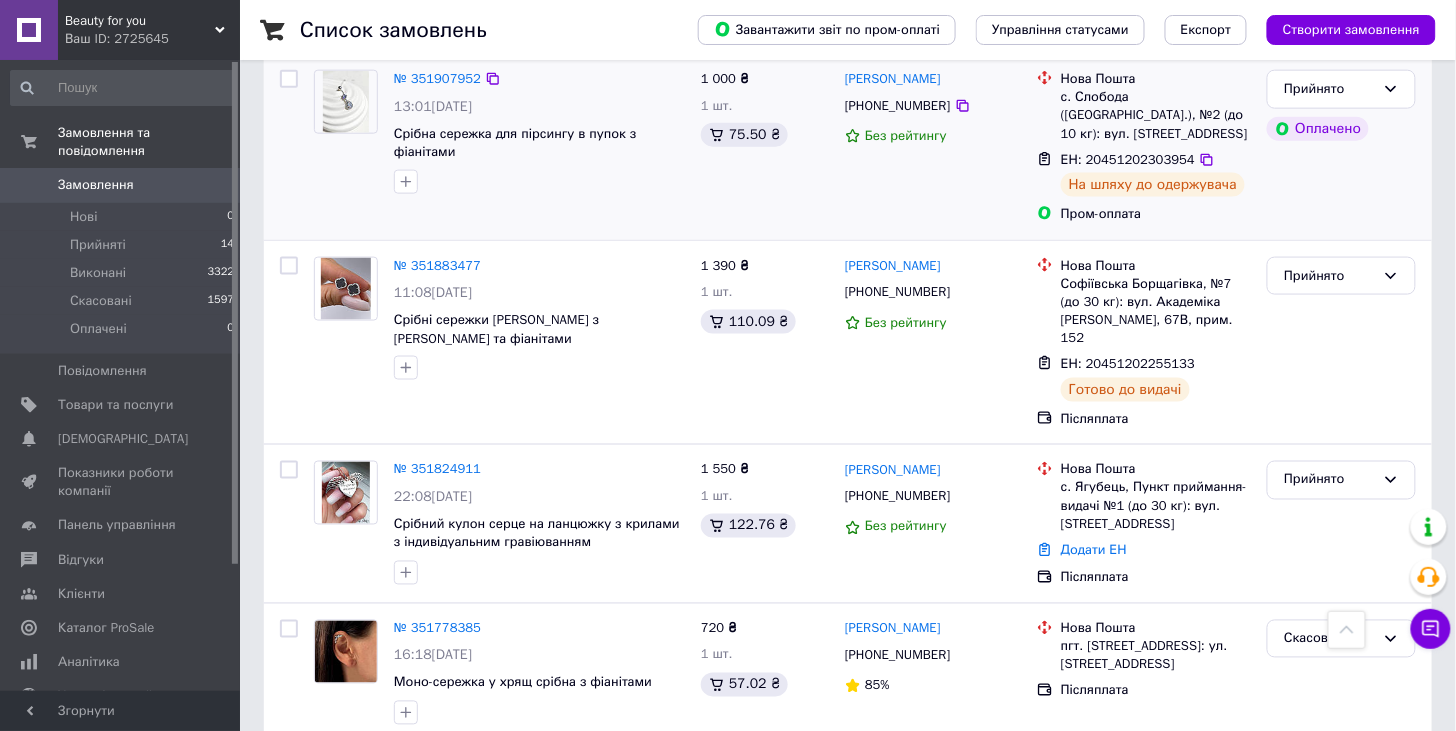 scroll, scrollTop: 666, scrollLeft: 0, axis: vertical 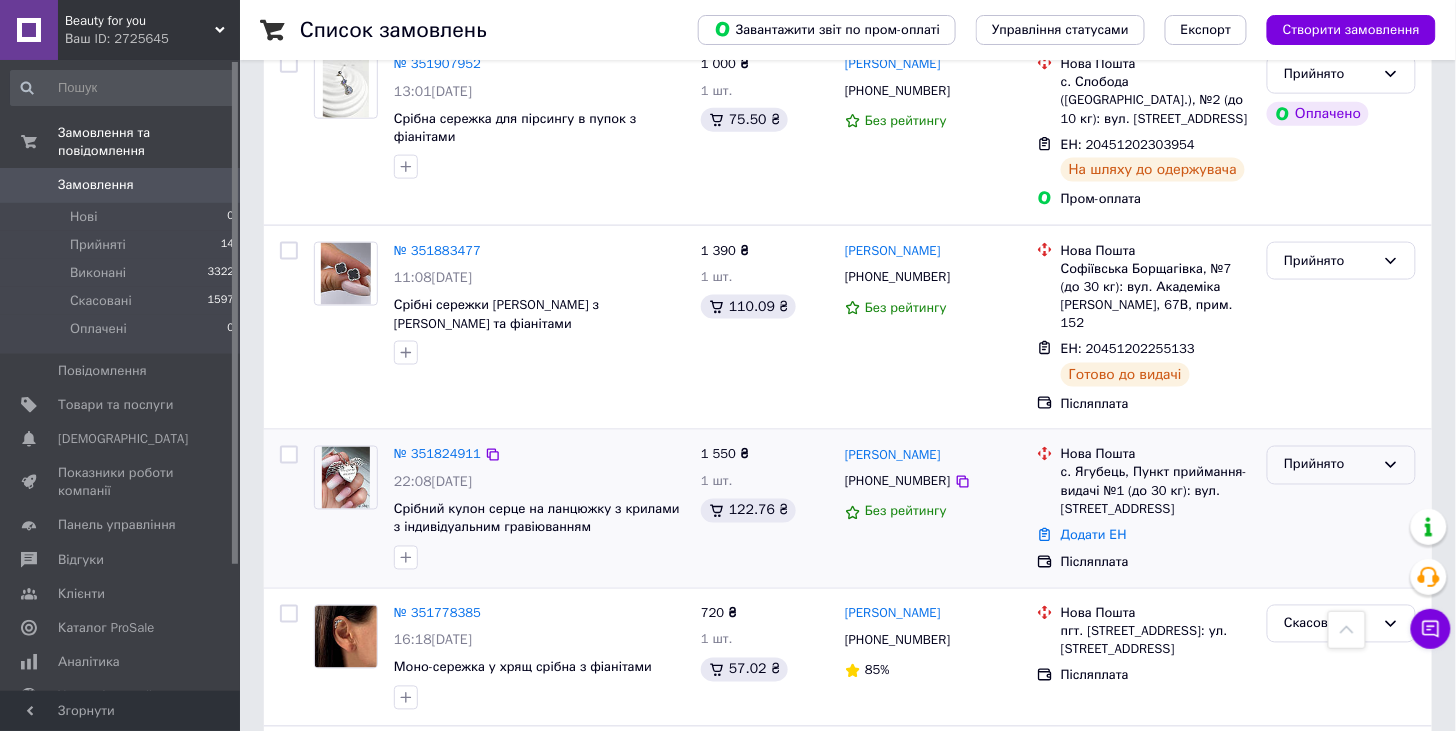 click on "Прийнято" at bounding box center [1329, 465] 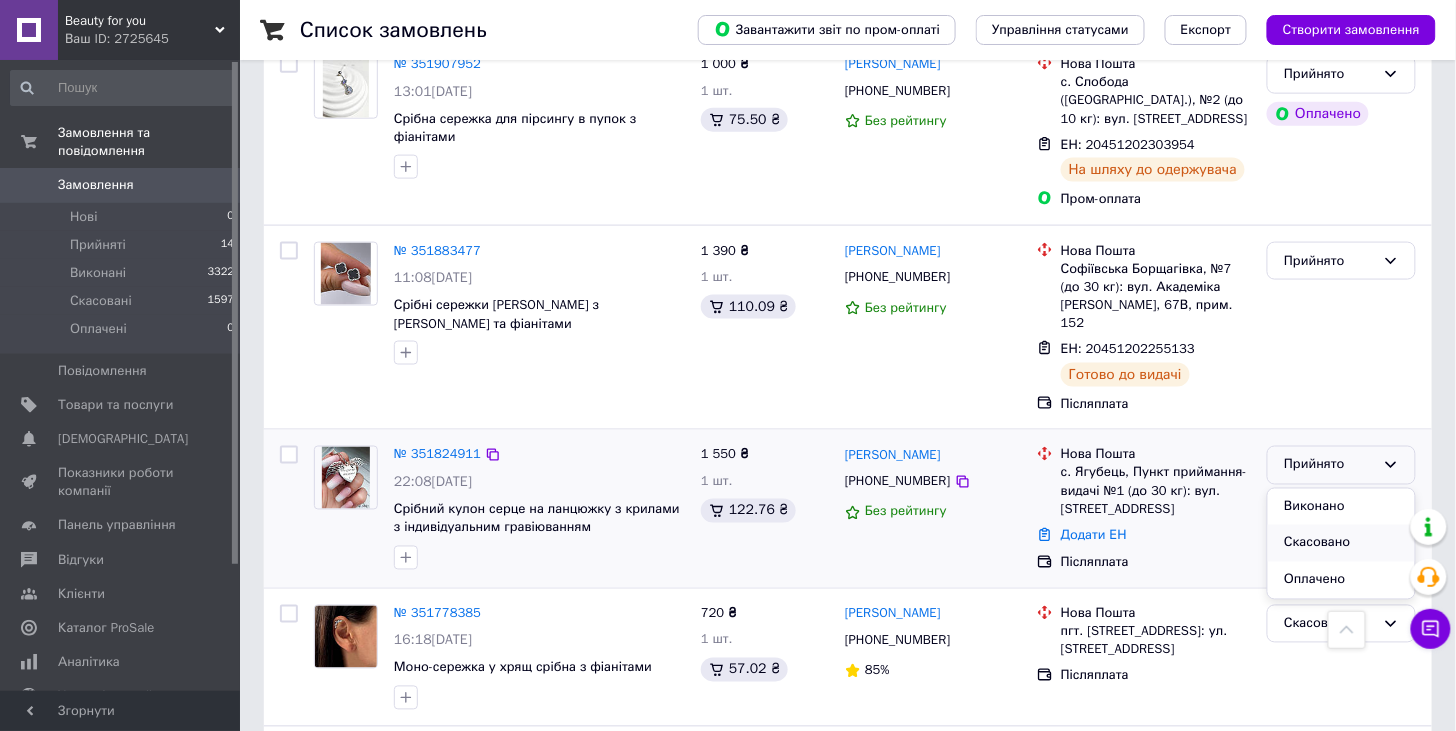click on "Скасовано" at bounding box center (1341, 543) 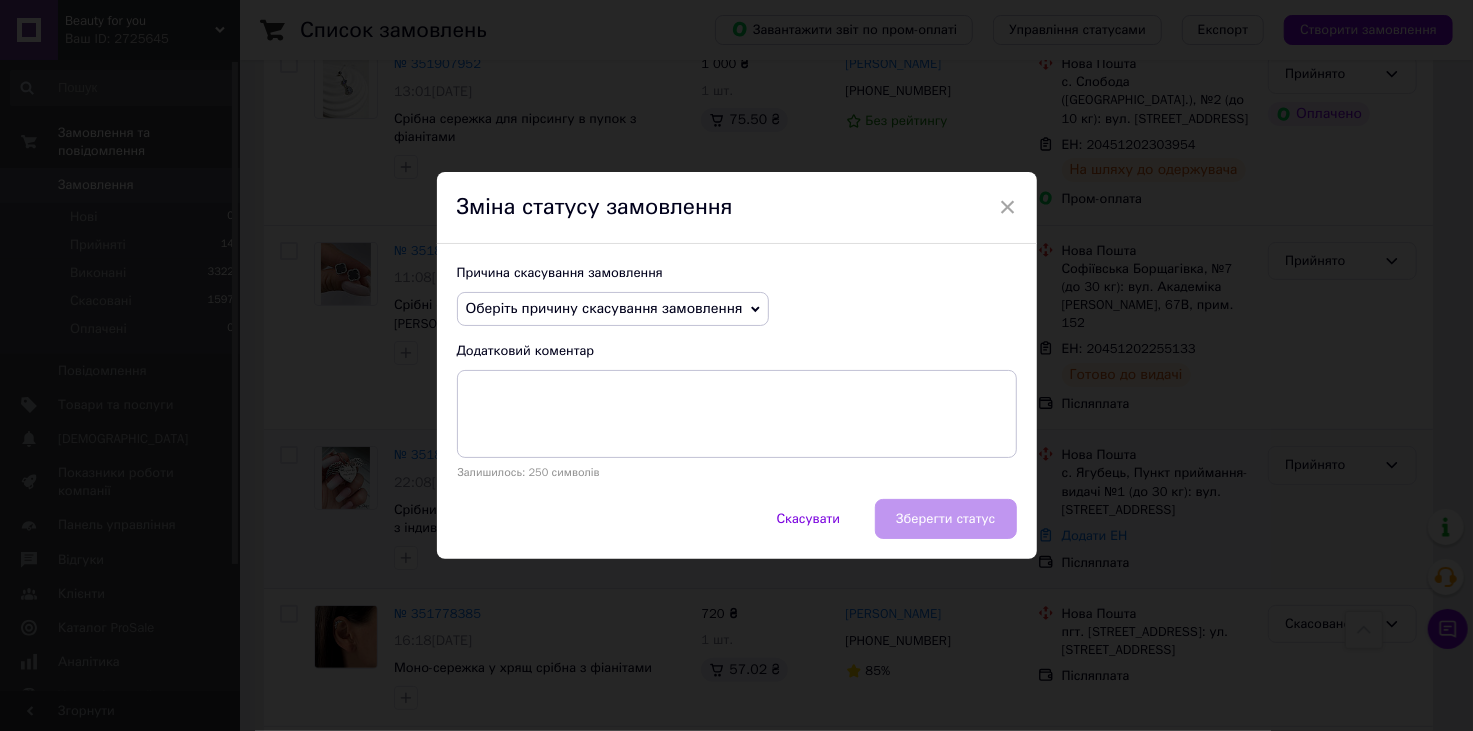 click on "Оберіть причину скасування замовлення" at bounding box center (604, 308) 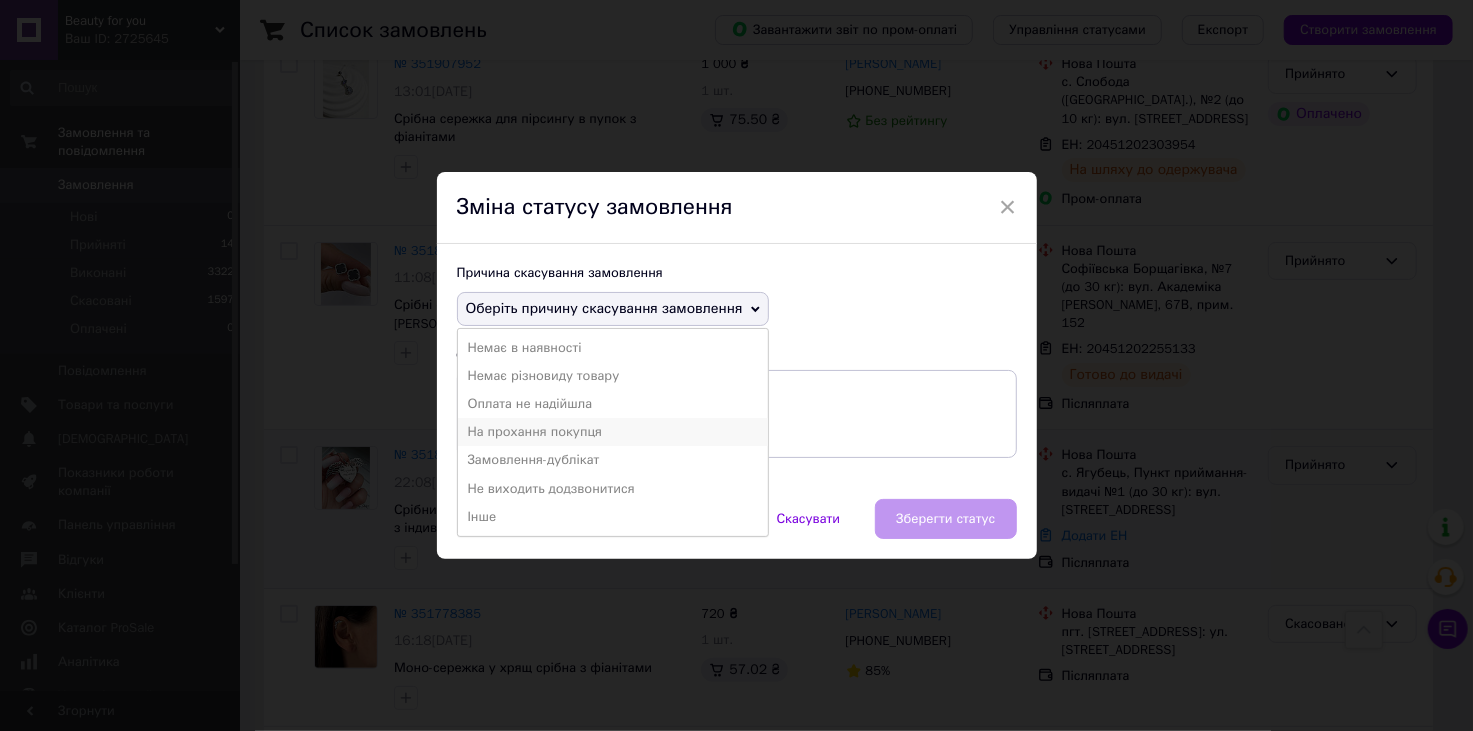 click on "На прохання покупця" at bounding box center (613, 432) 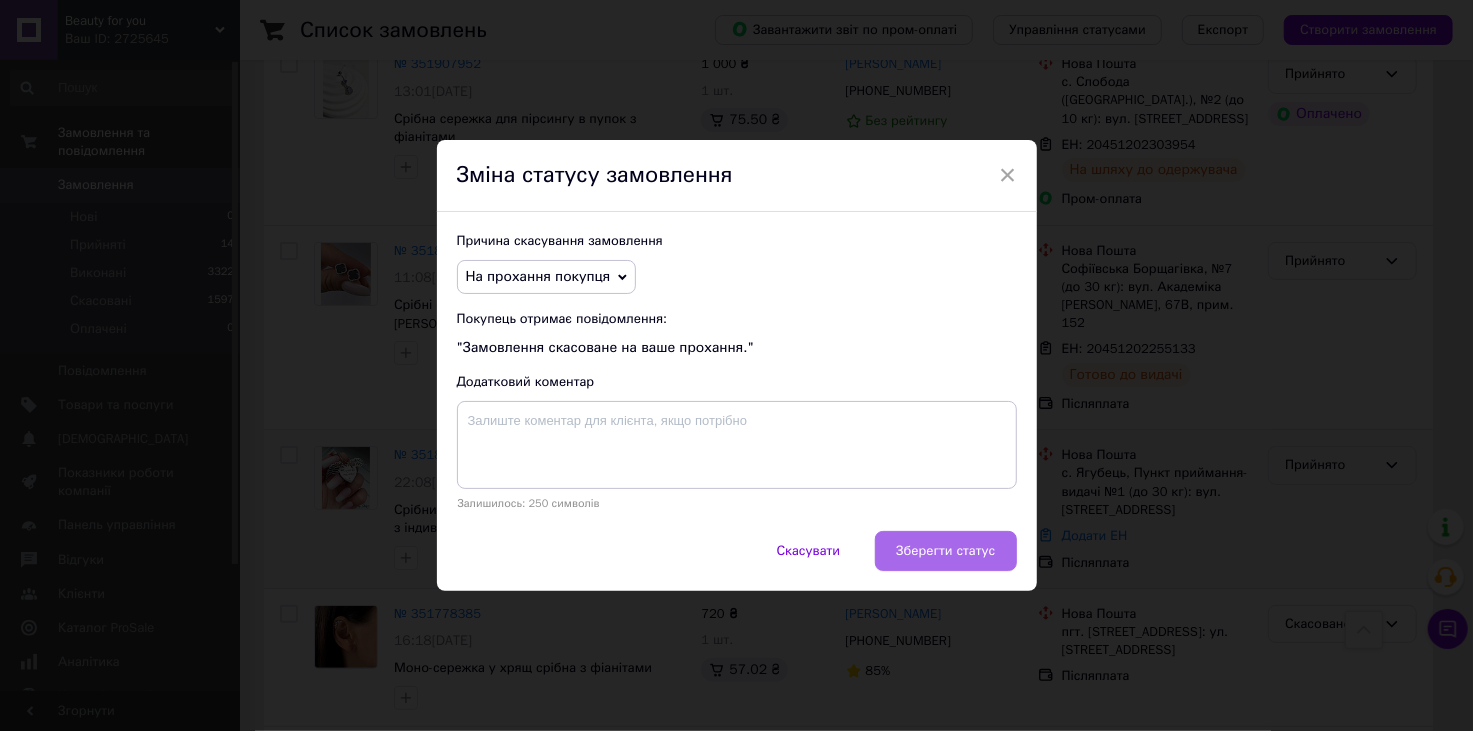 click on "Зберегти статус" at bounding box center [945, 551] 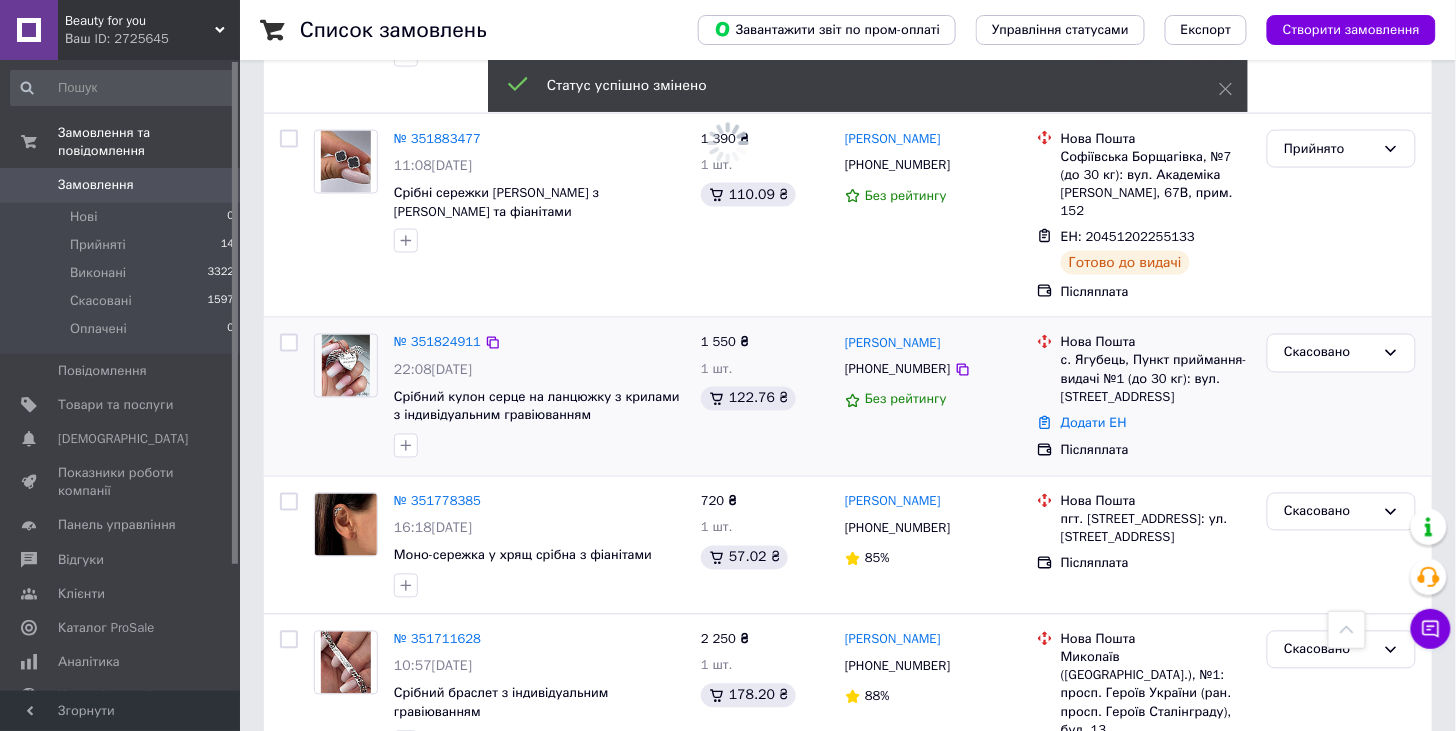 scroll, scrollTop: 888, scrollLeft: 0, axis: vertical 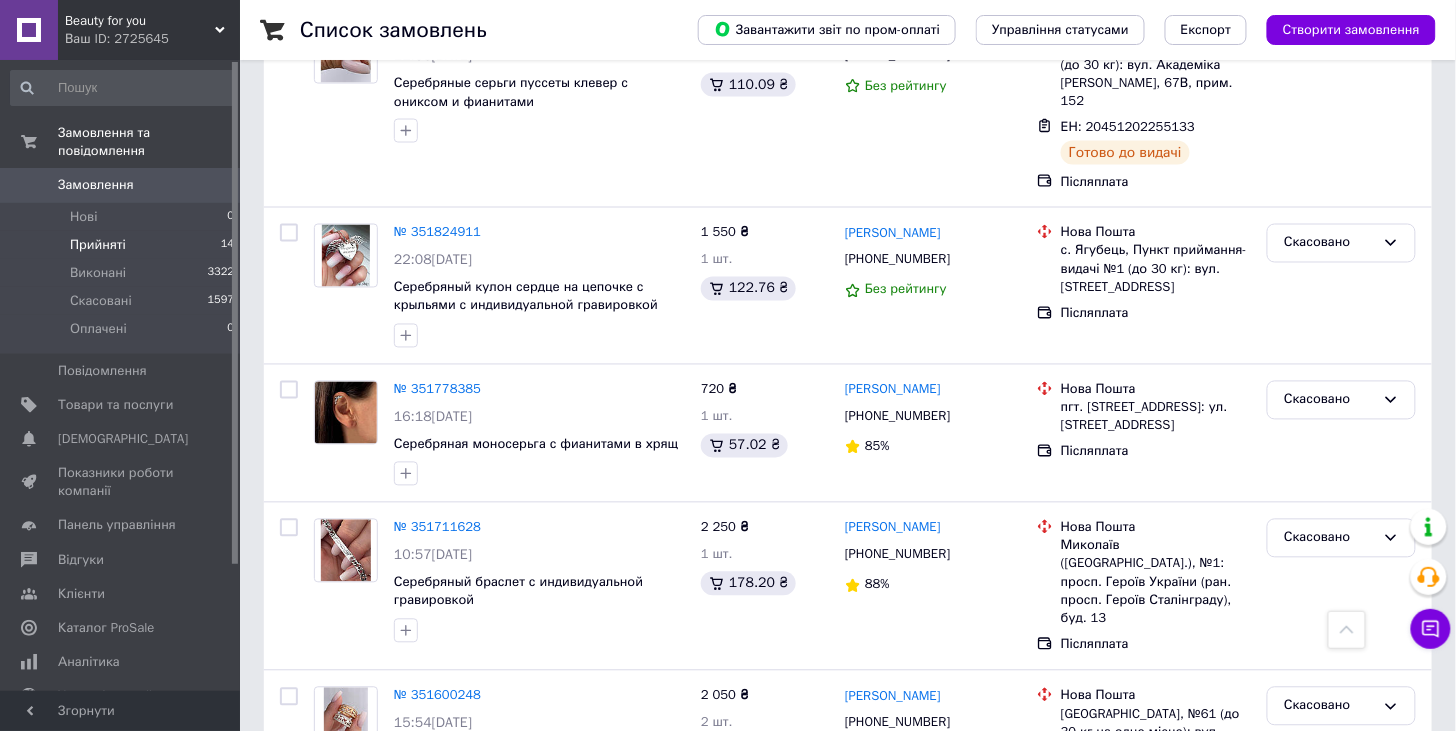 click on "Прийняті 14" at bounding box center (123, 245) 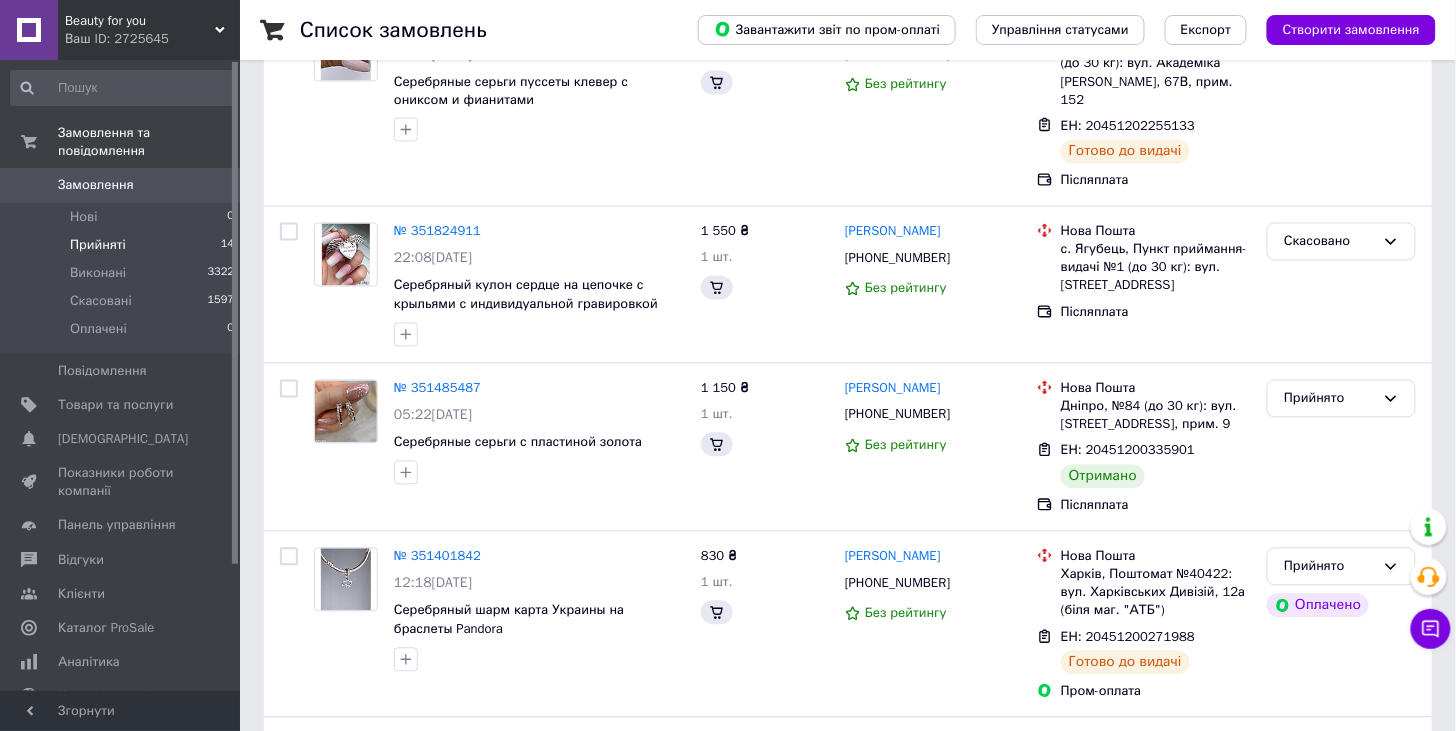scroll, scrollTop: 0, scrollLeft: 0, axis: both 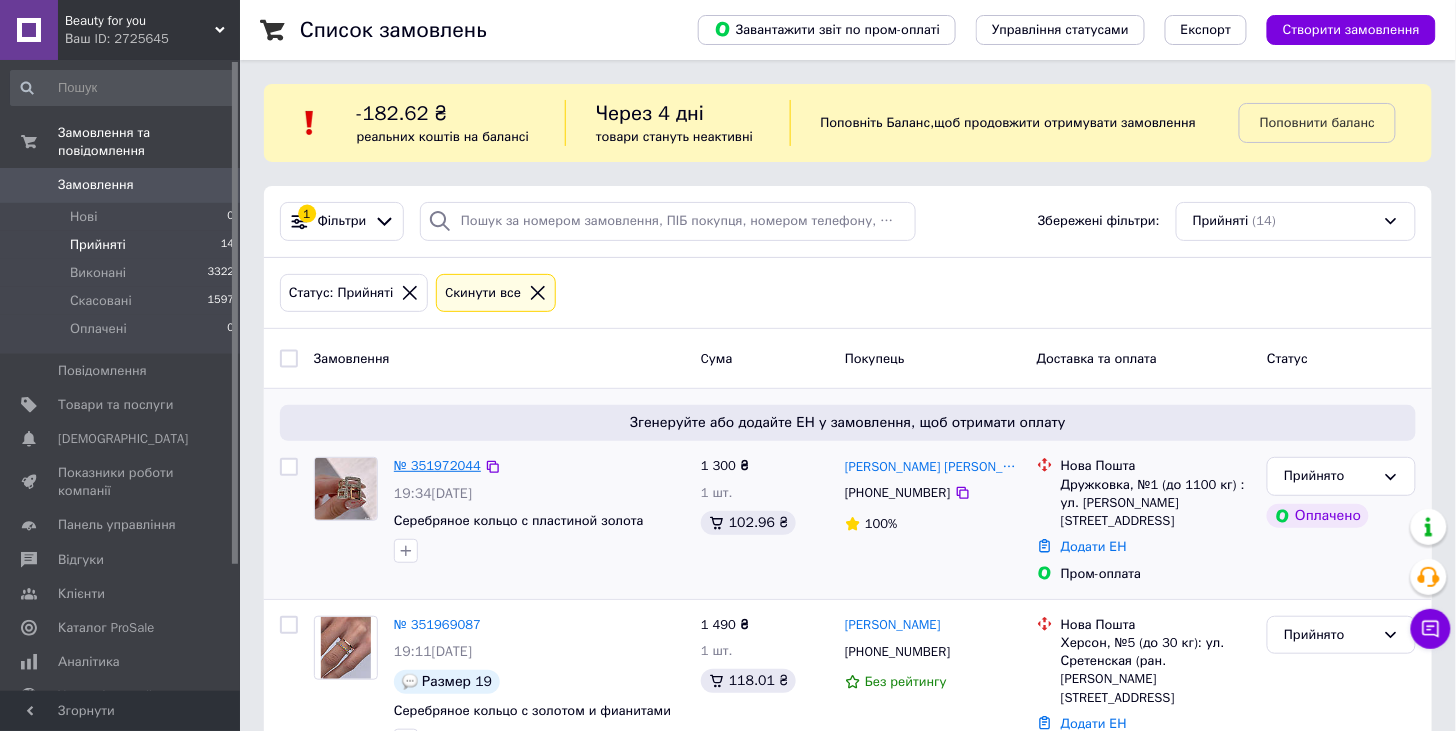 click on "№ 351972044" at bounding box center (437, 465) 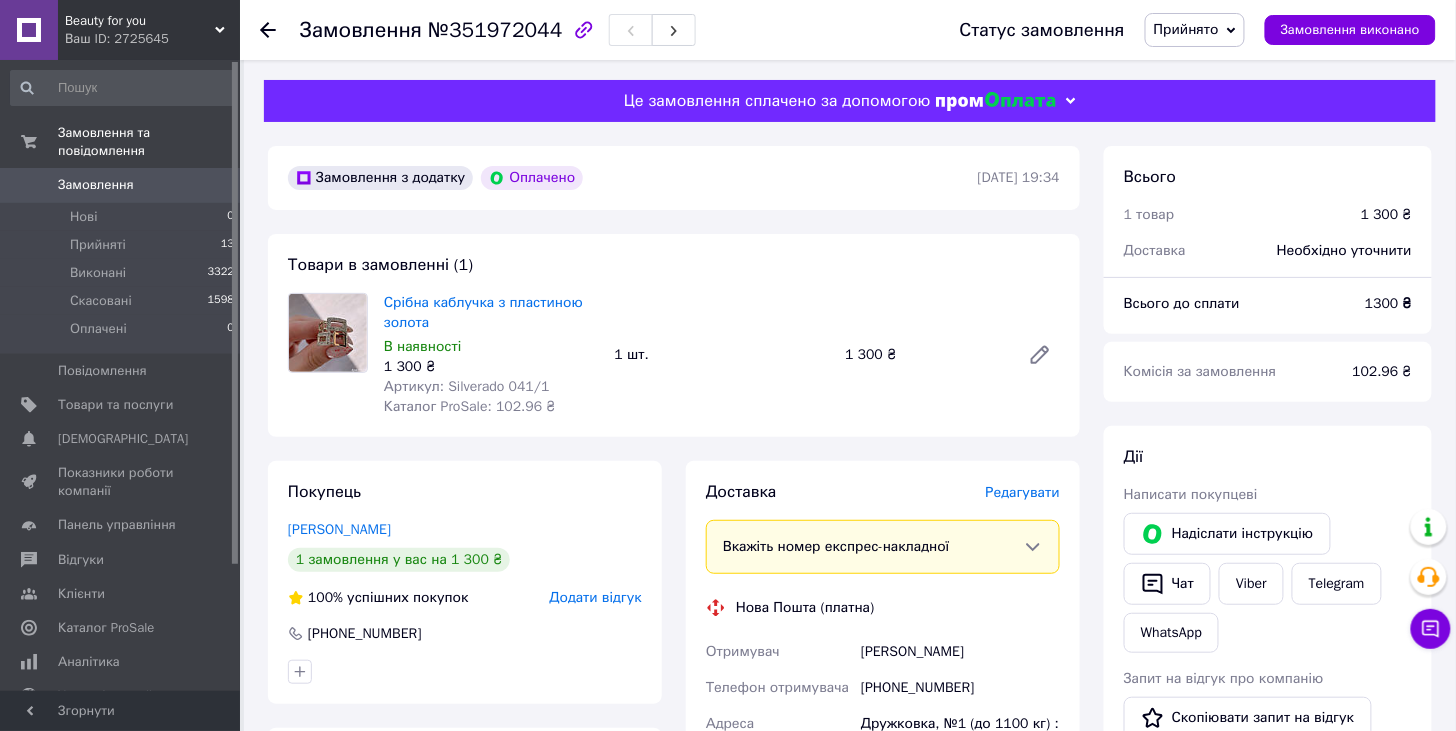 scroll, scrollTop: 555, scrollLeft: 0, axis: vertical 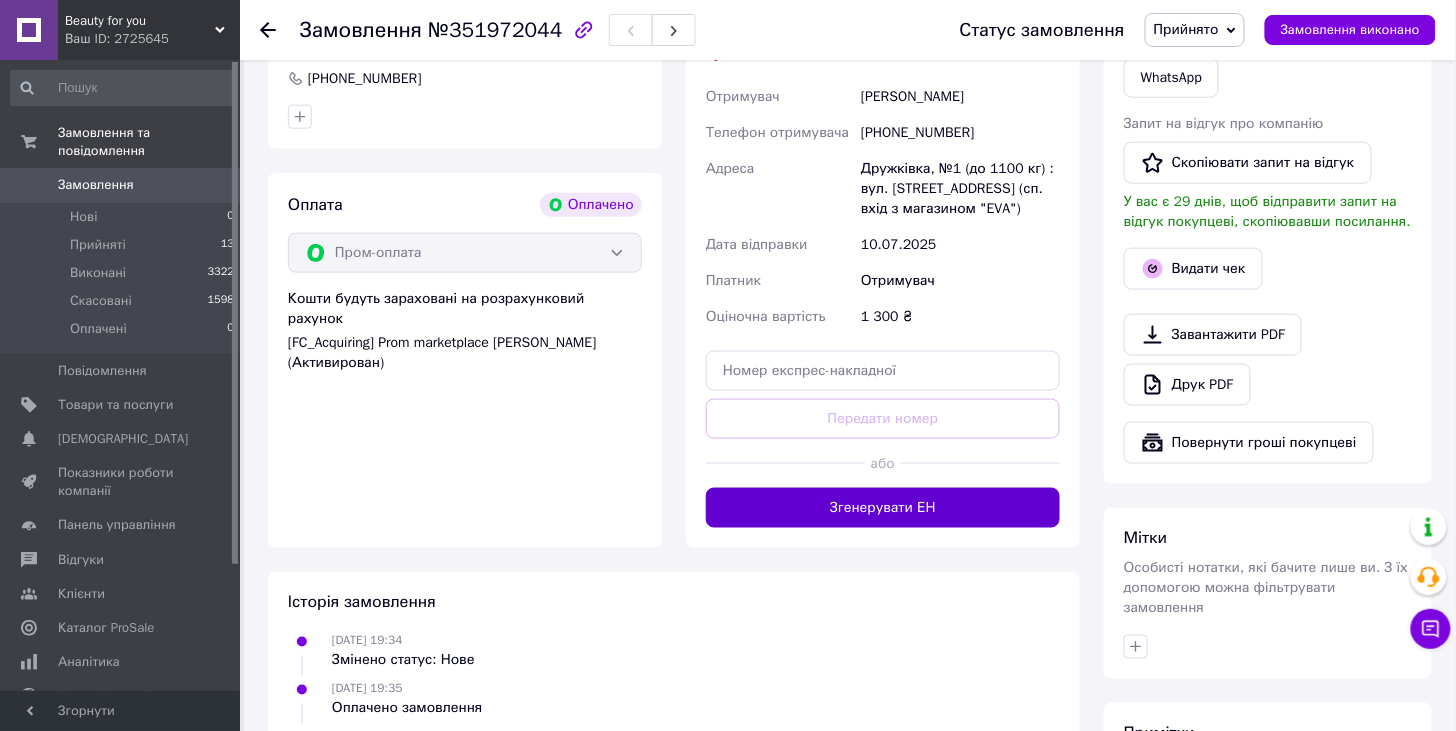 click on "Згенерувати ЕН" at bounding box center (883, 508) 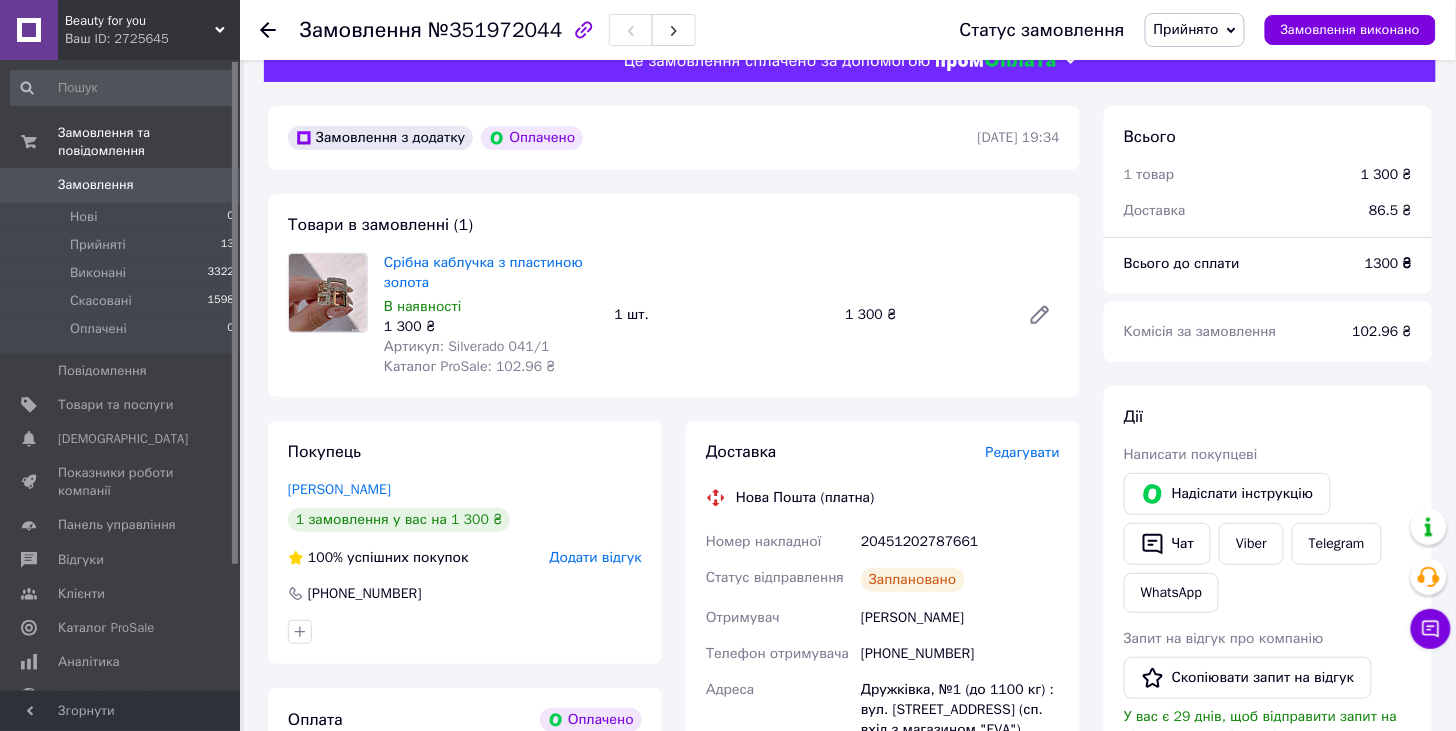scroll, scrollTop: 0, scrollLeft: 0, axis: both 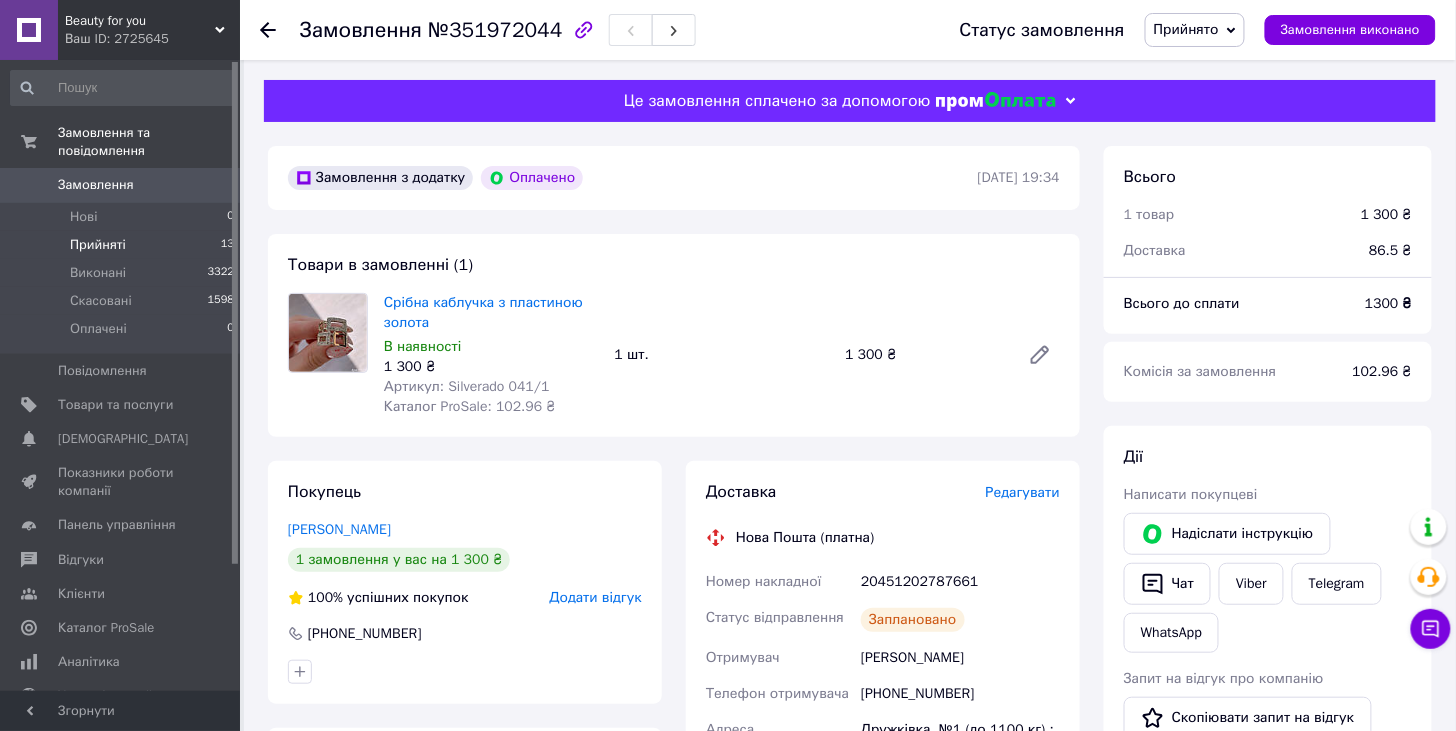 click on "Прийняті" at bounding box center [98, 245] 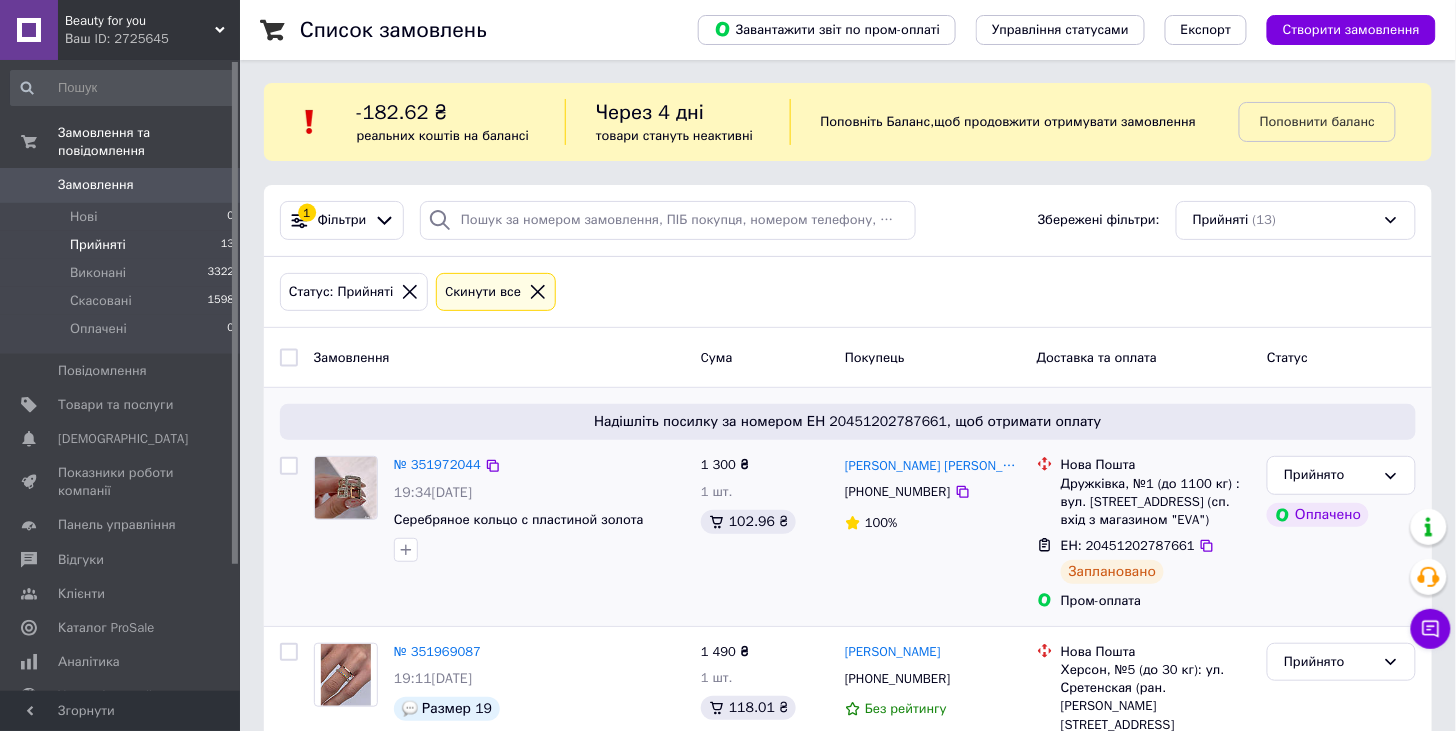 scroll, scrollTop: 0, scrollLeft: 0, axis: both 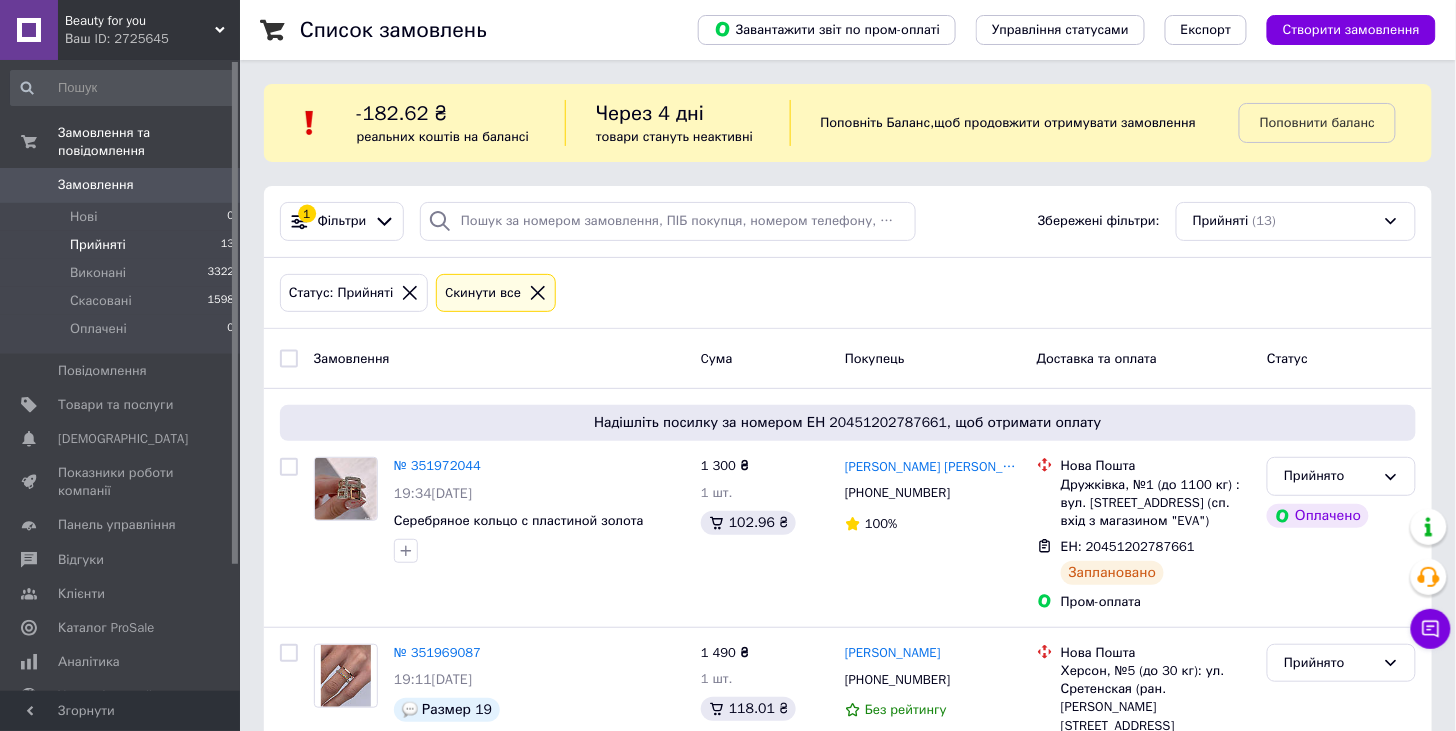 click on "Прийняті" at bounding box center [98, 245] 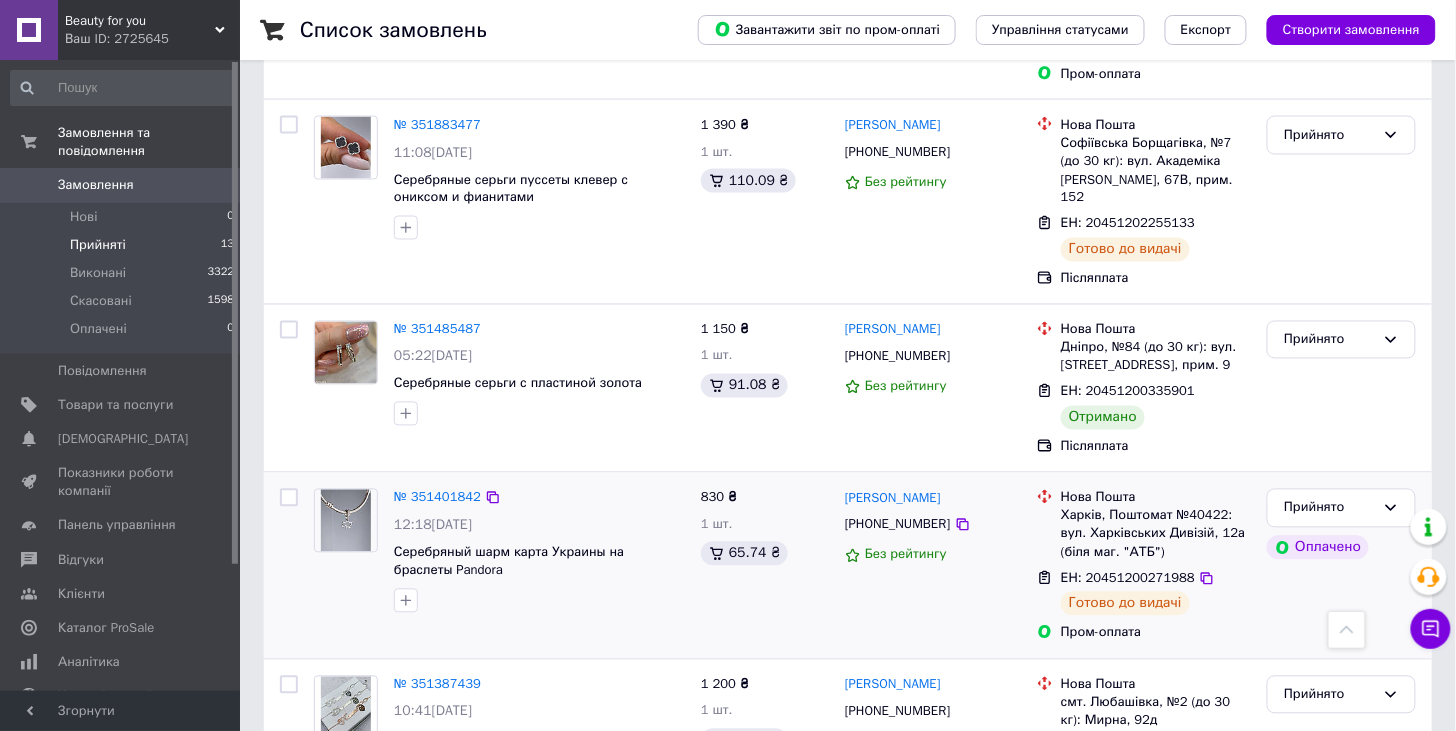 scroll, scrollTop: 777, scrollLeft: 0, axis: vertical 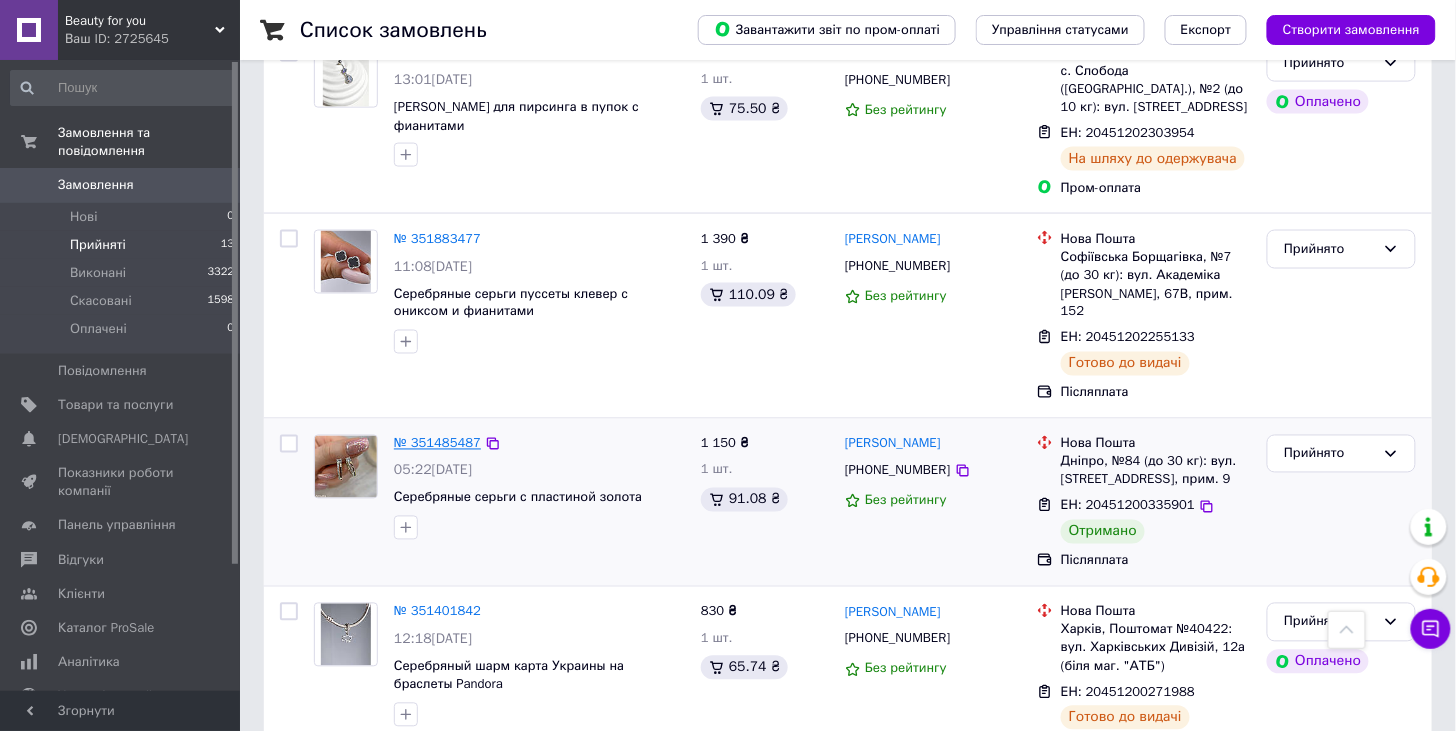 click on "№ 351485487" at bounding box center [437, 443] 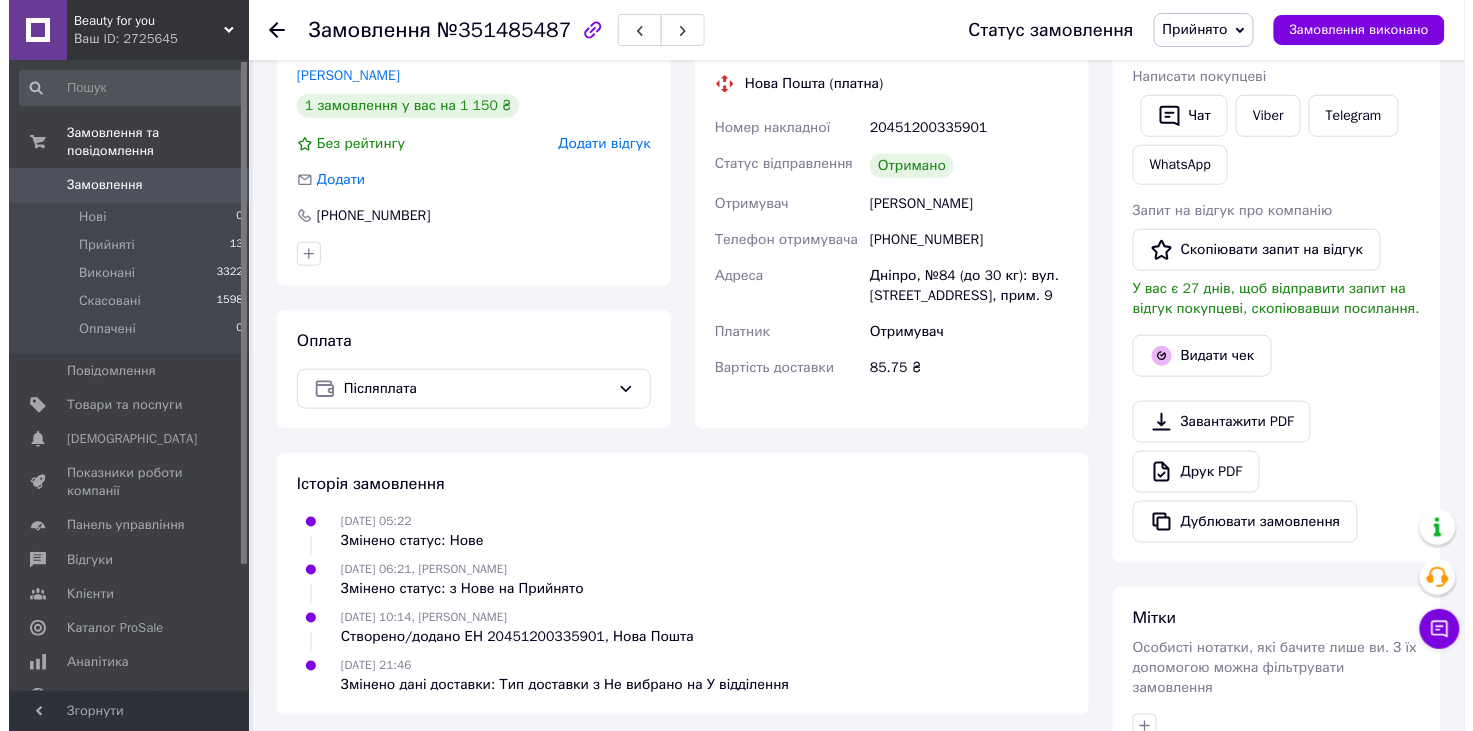 scroll, scrollTop: 378, scrollLeft: 0, axis: vertical 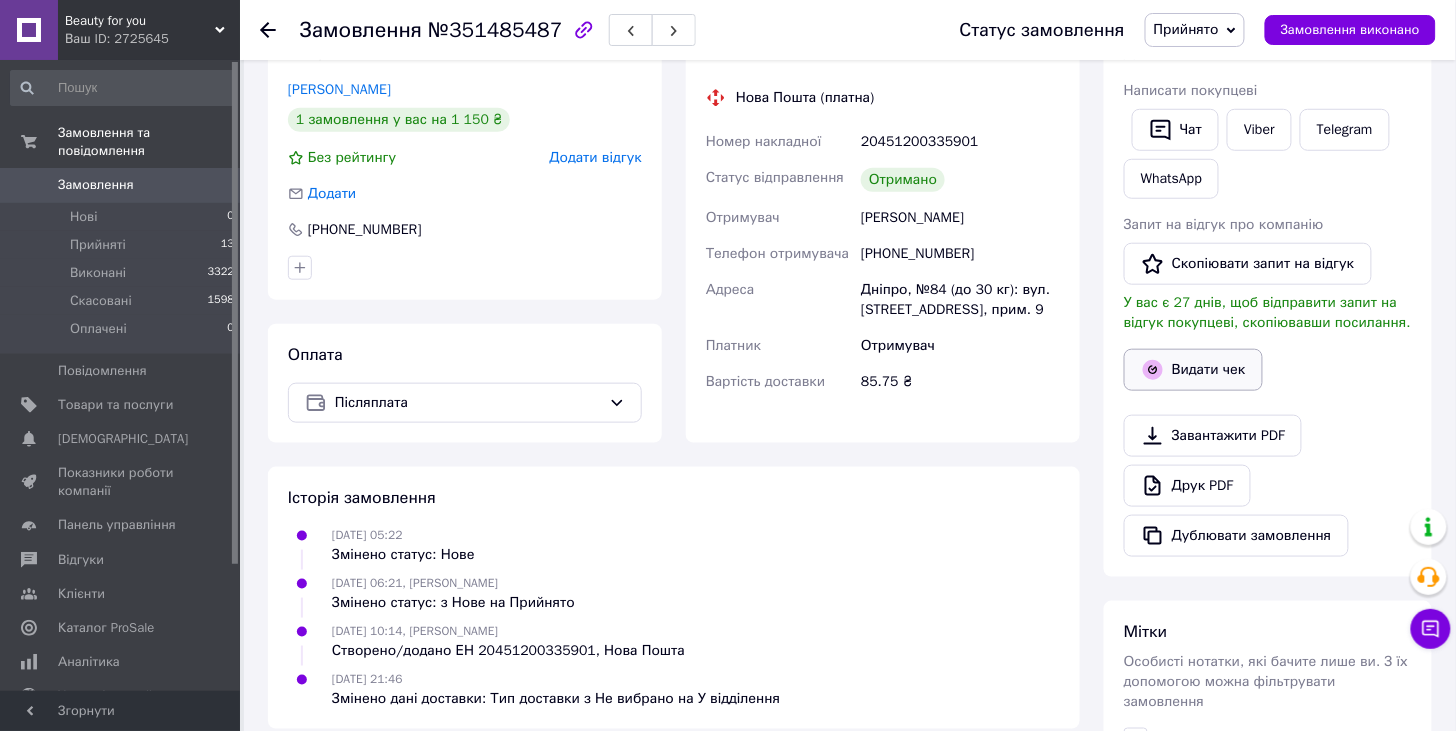 click on "Видати чек" at bounding box center [1193, 370] 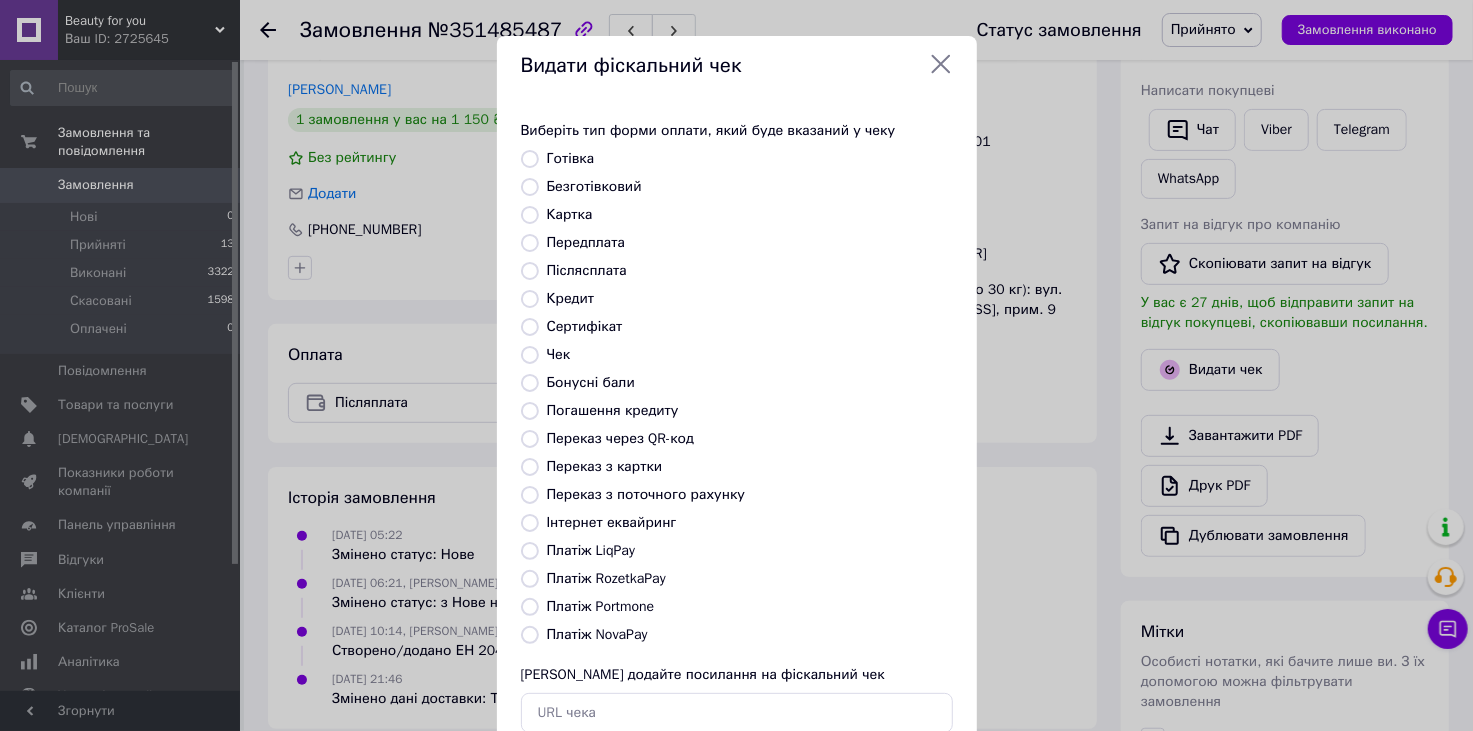click on "Платіж NovaPay" at bounding box center (530, 635) 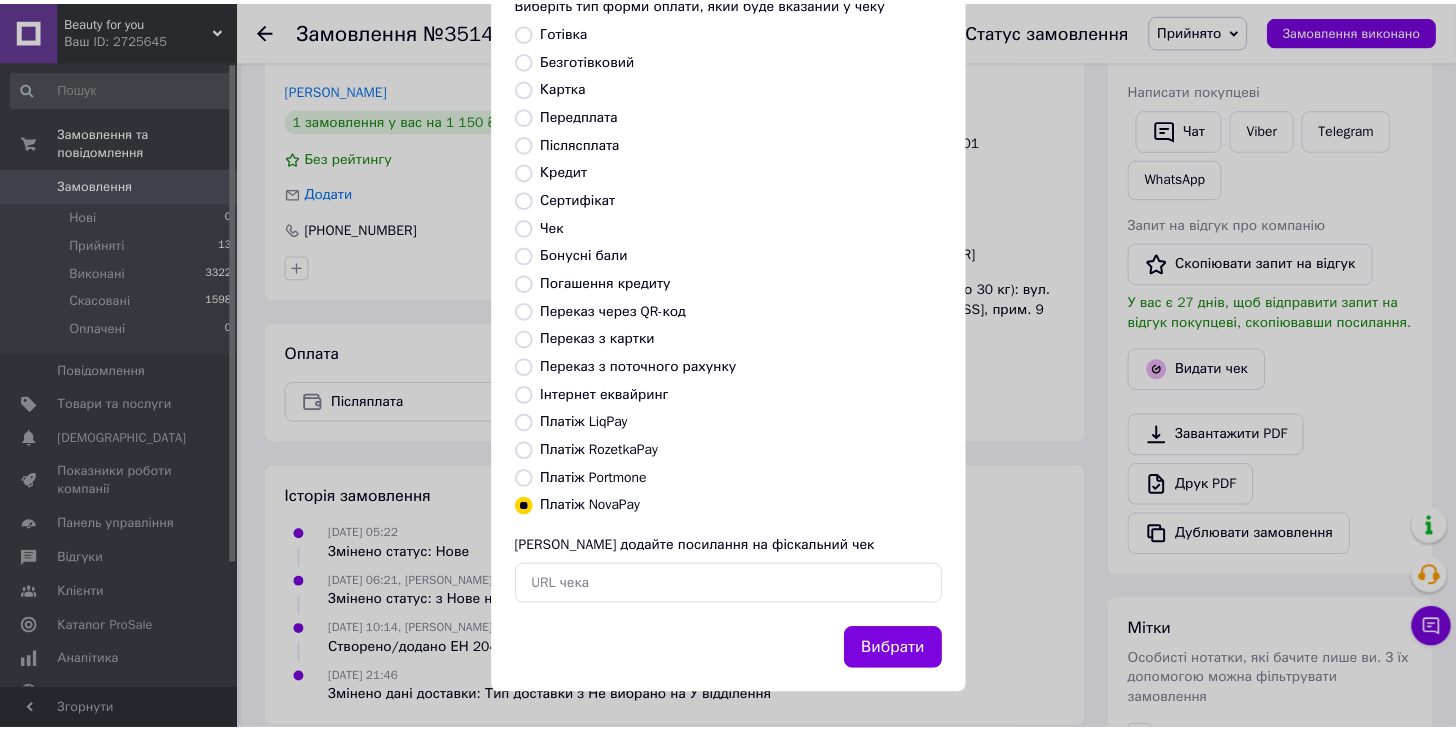scroll, scrollTop: 128, scrollLeft: 0, axis: vertical 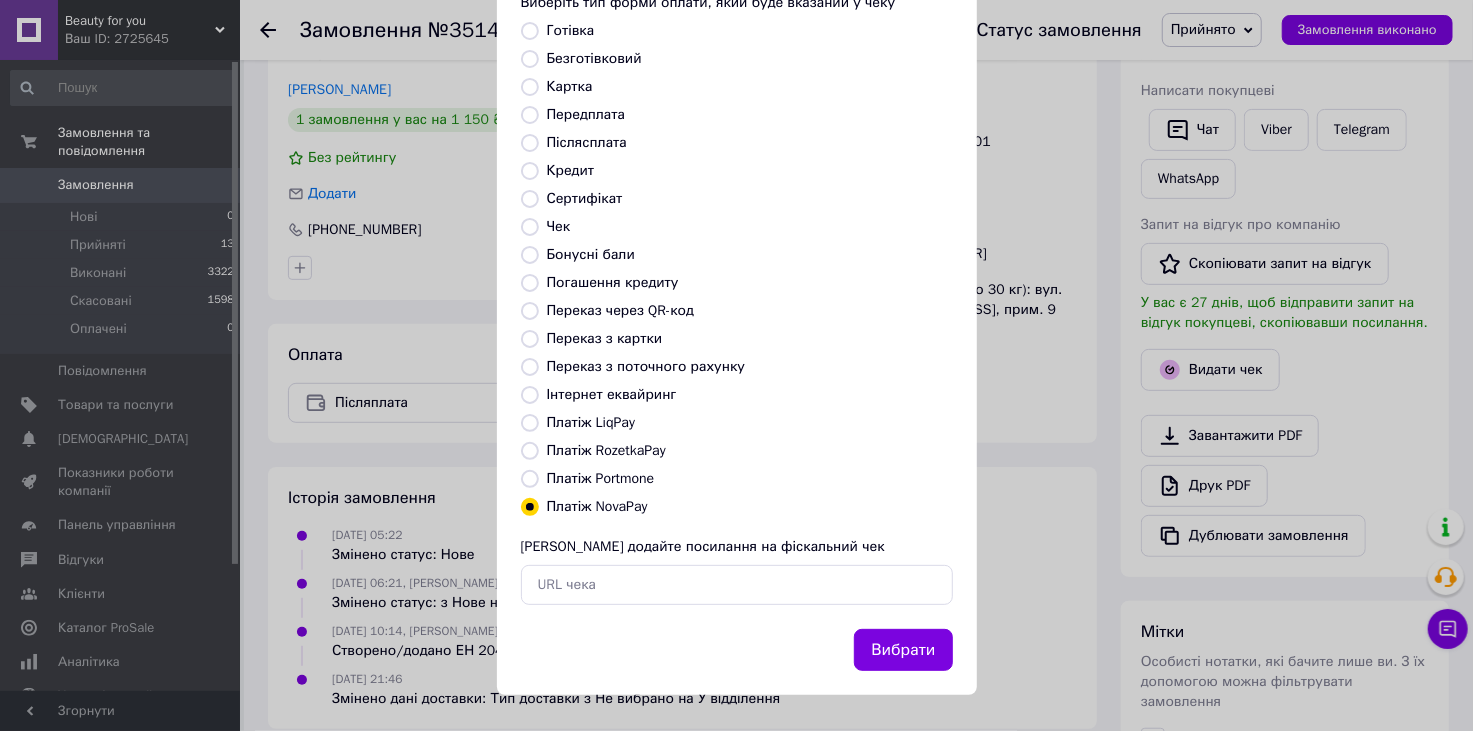 click on "Вибрати" at bounding box center (903, 650) 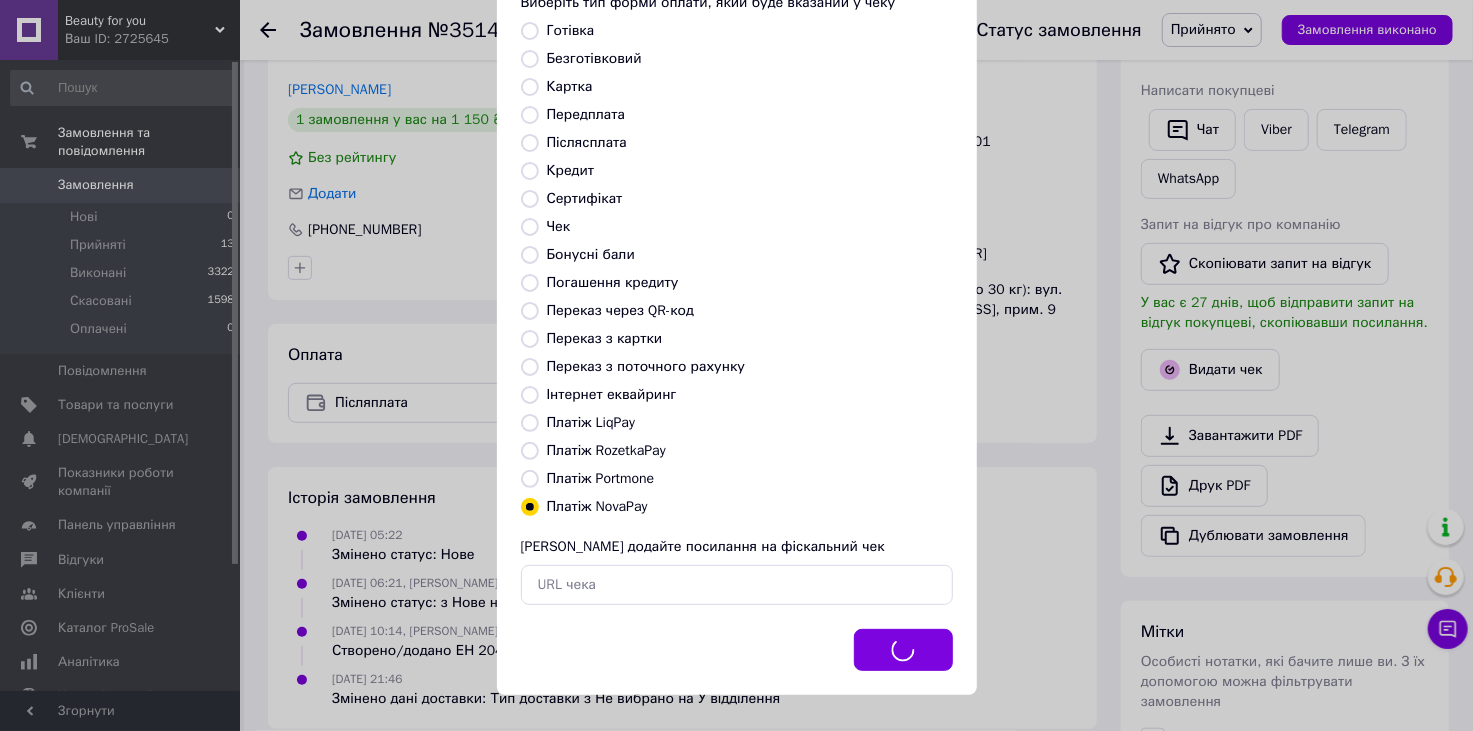click on "Вибрати" at bounding box center [903, 650] 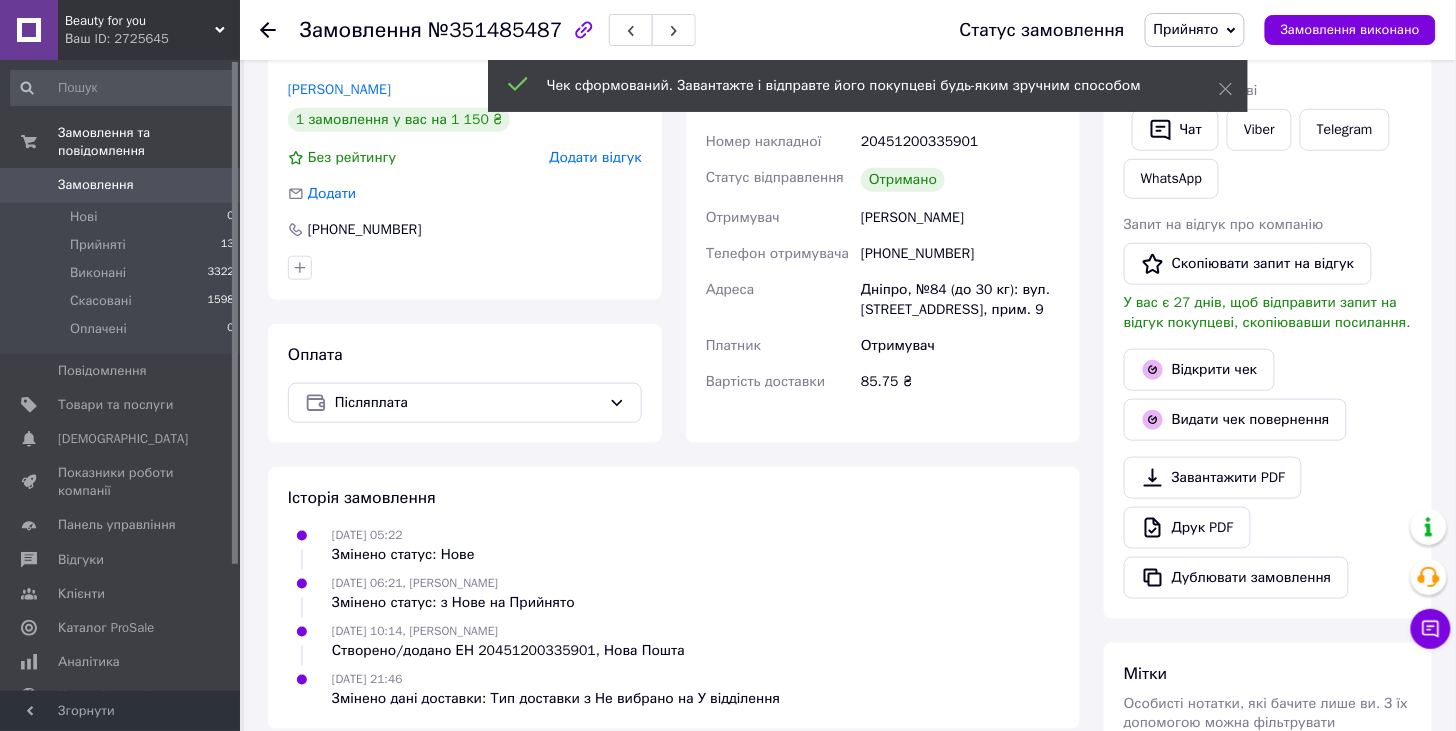 click on "Прийнято" at bounding box center [1195, 30] 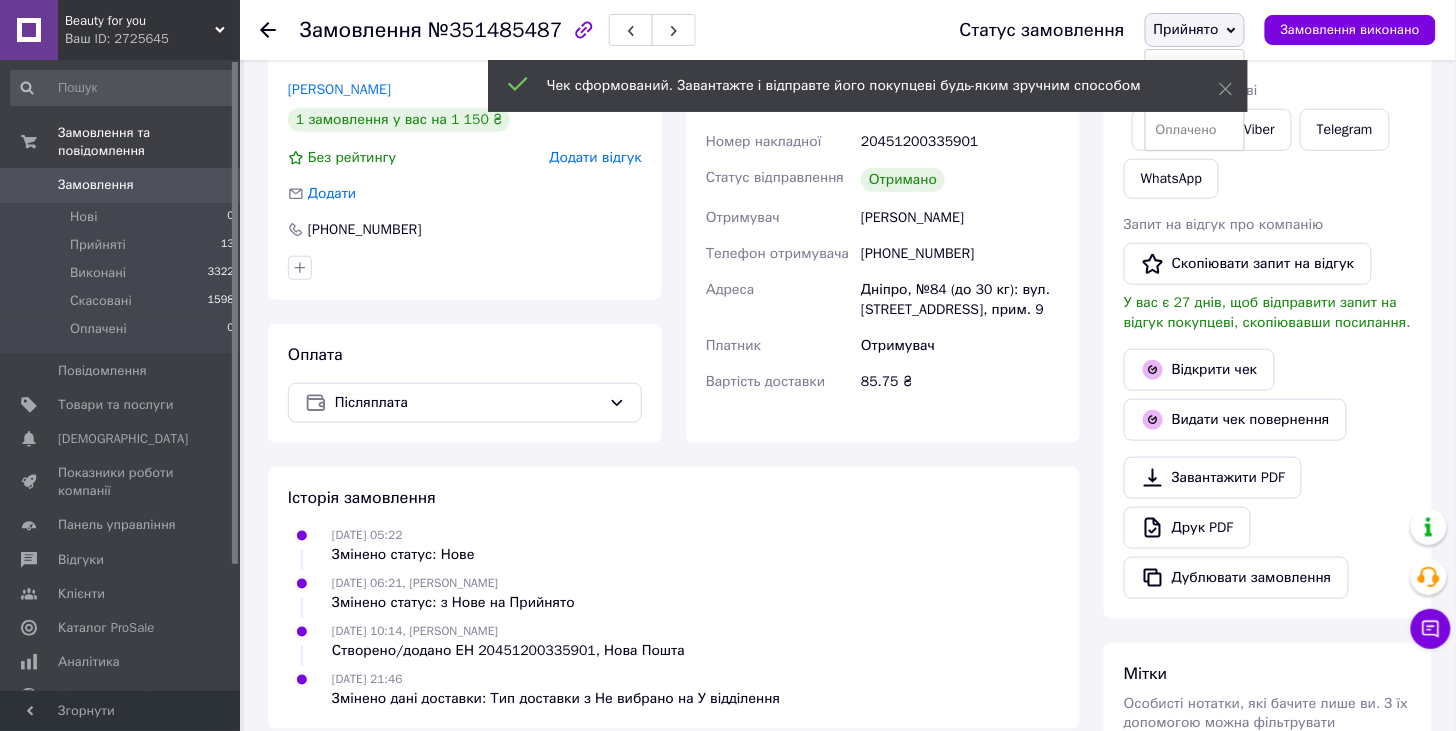 click on "Виконано" at bounding box center [1195, 70] 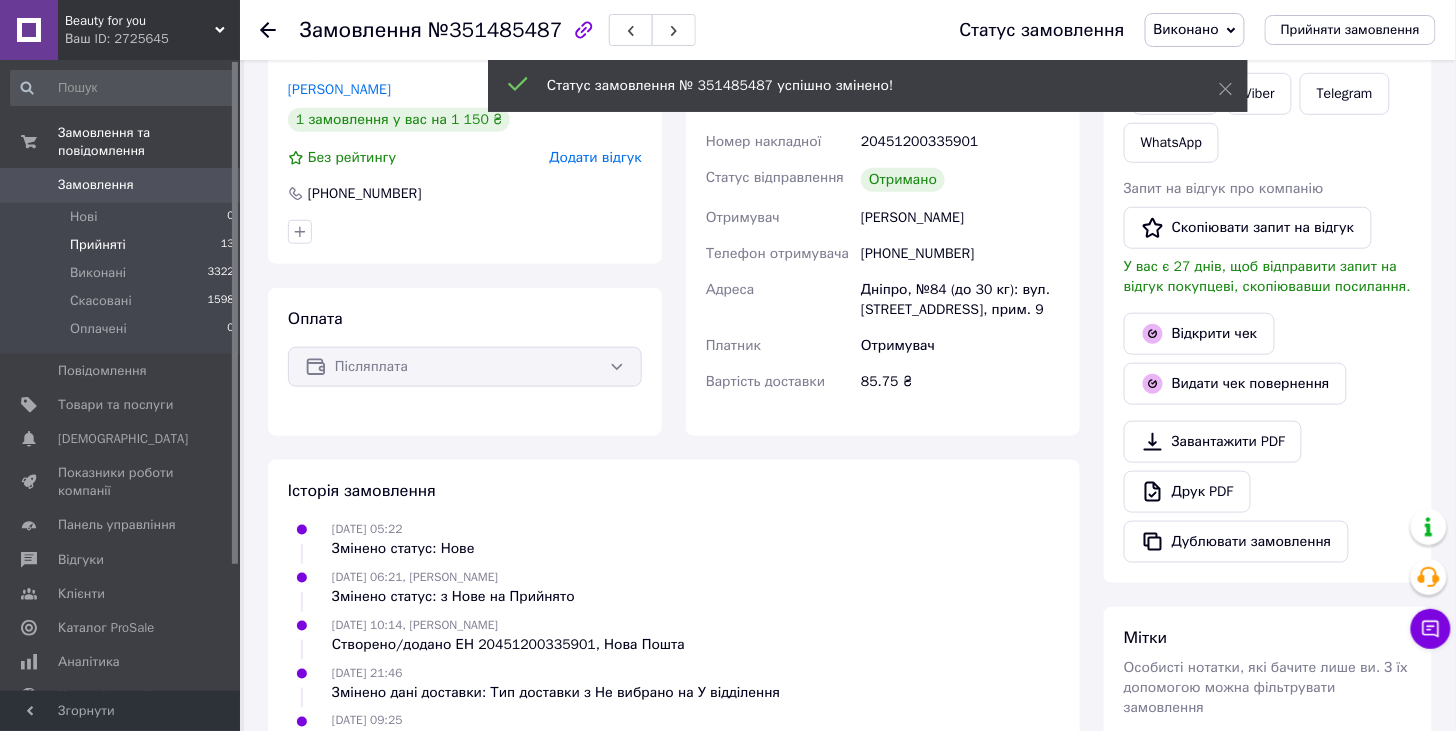click on "Прийняті" at bounding box center [98, 245] 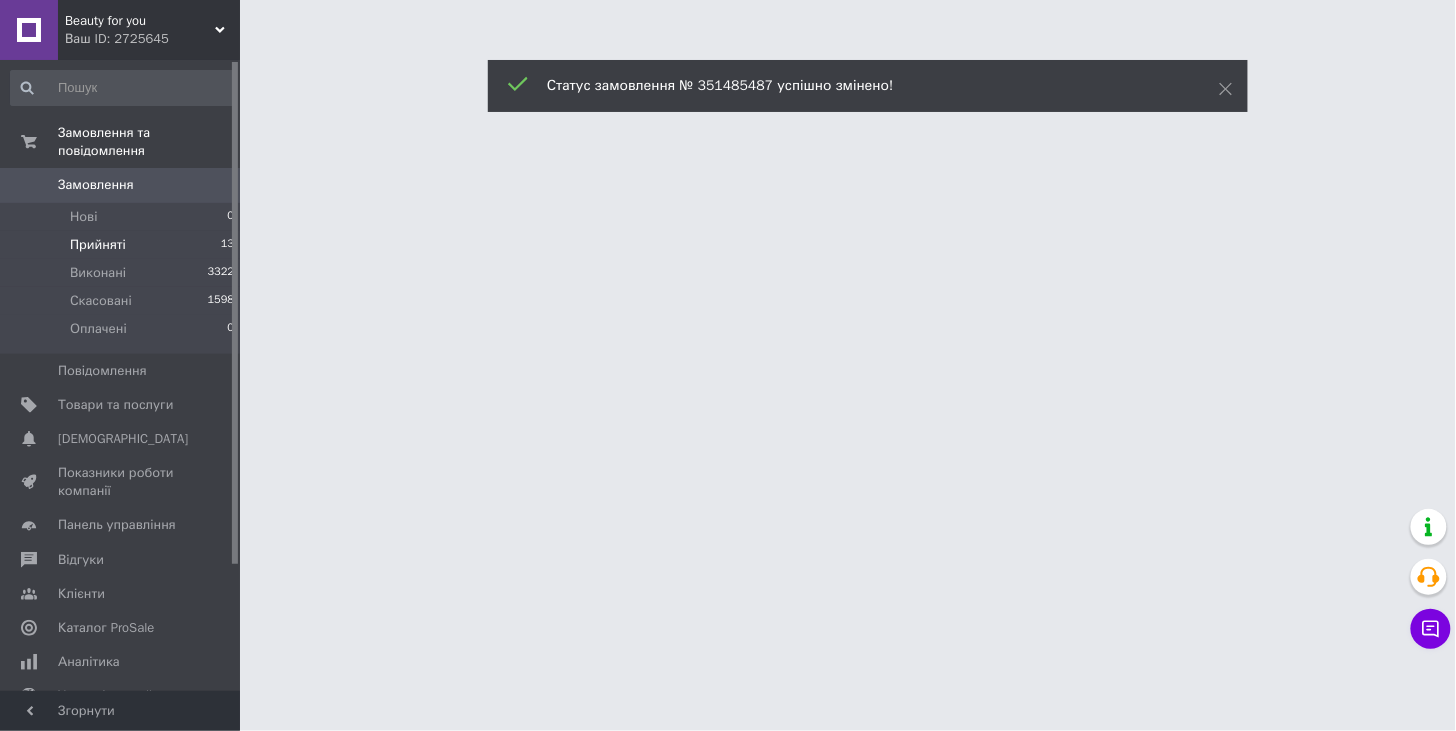 scroll, scrollTop: 0, scrollLeft: 0, axis: both 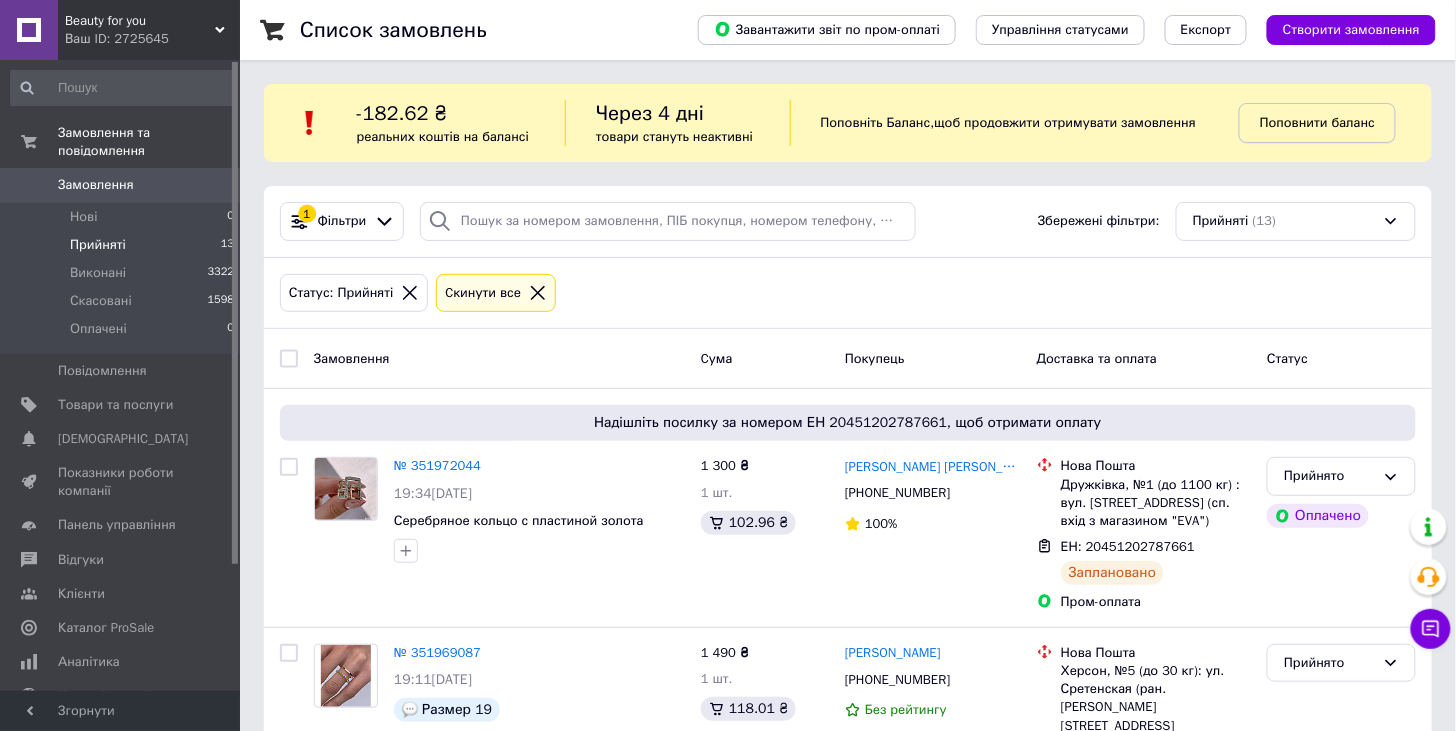 click on "Поповнити баланс" at bounding box center [1317, 122] 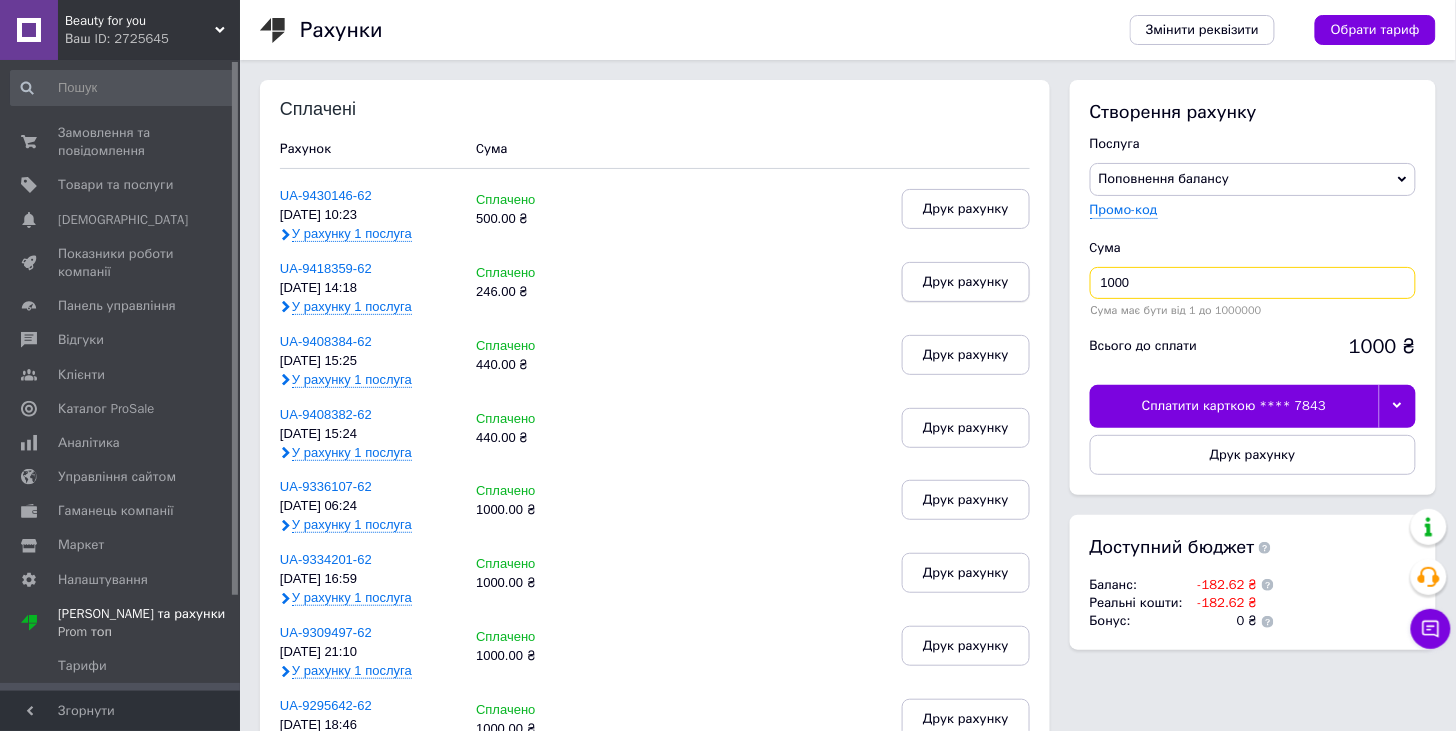 drag, startPoint x: 1117, startPoint y: 284, endPoint x: 994, endPoint y: 295, distance: 123.49089 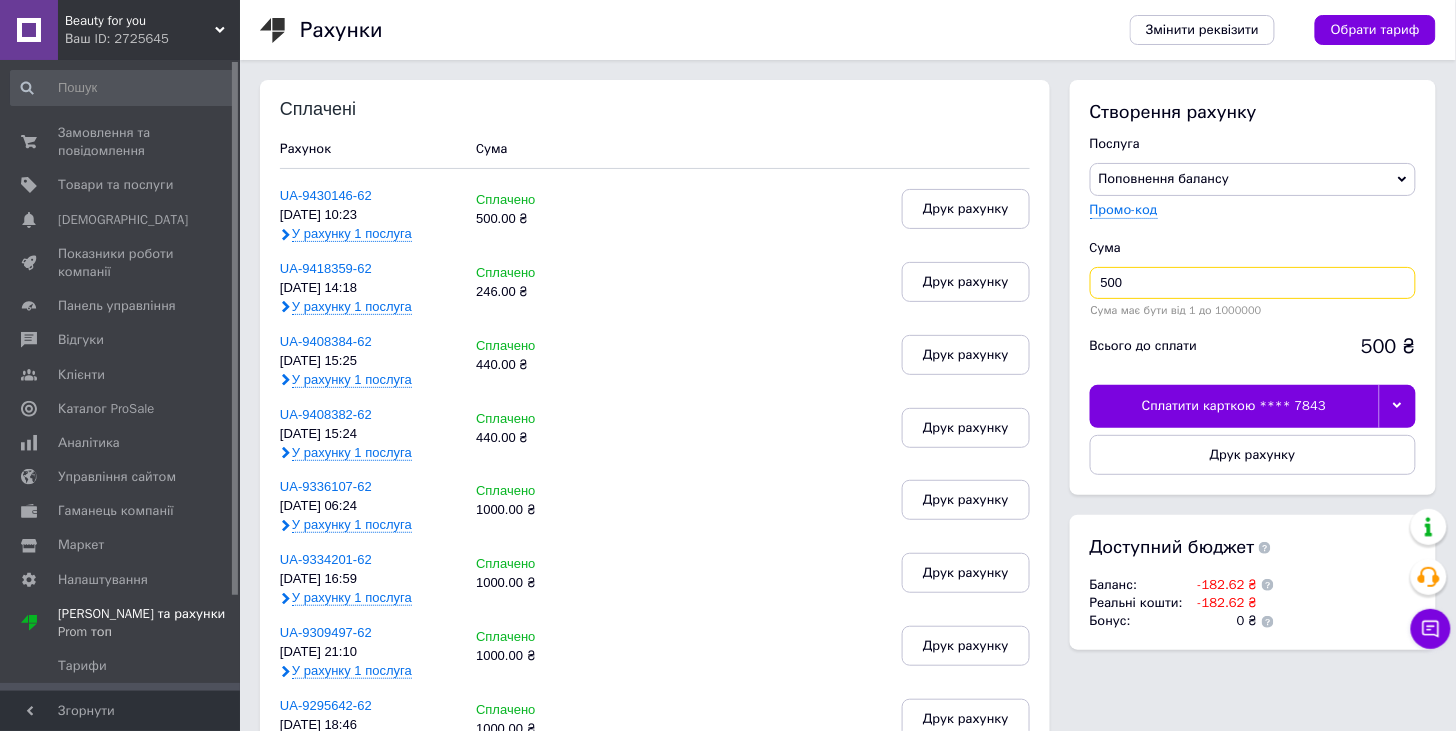 type on "500" 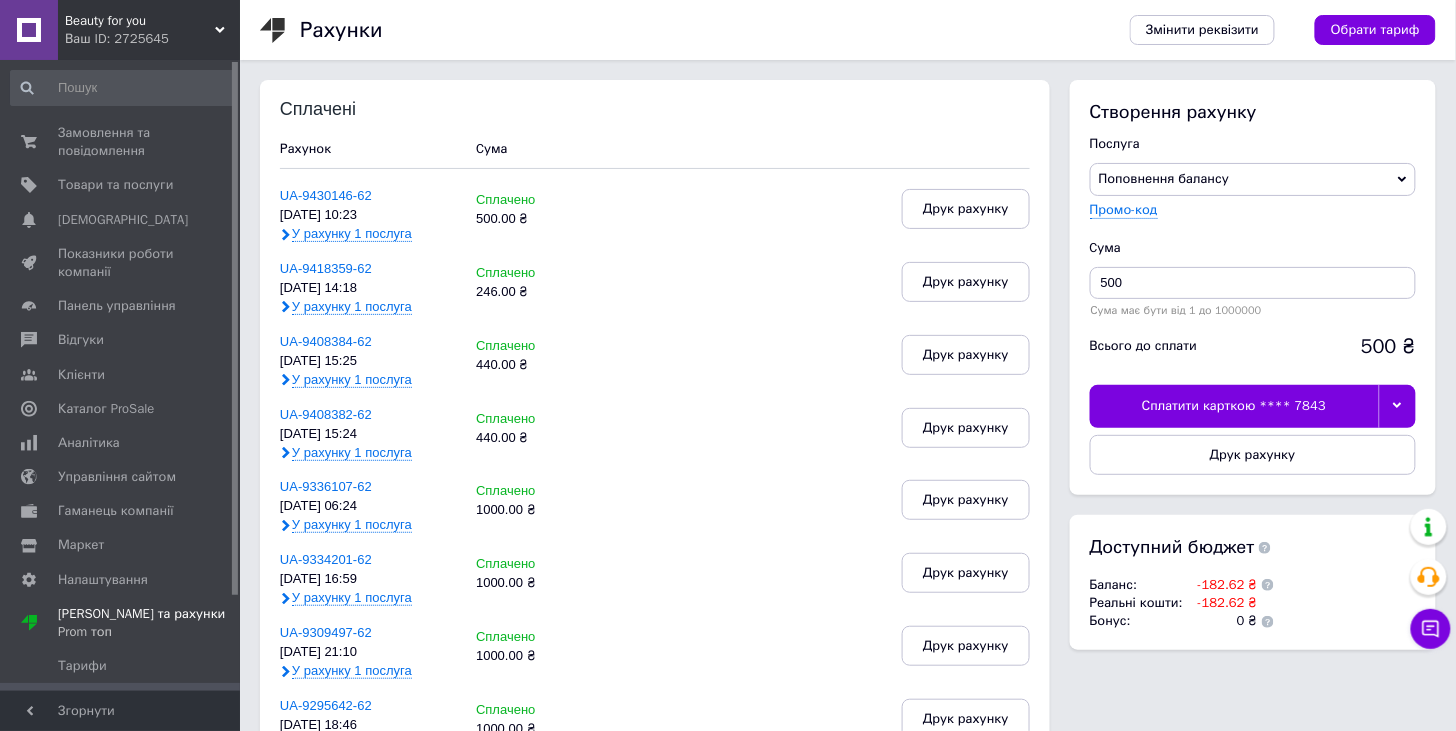 click at bounding box center (1397, 406) 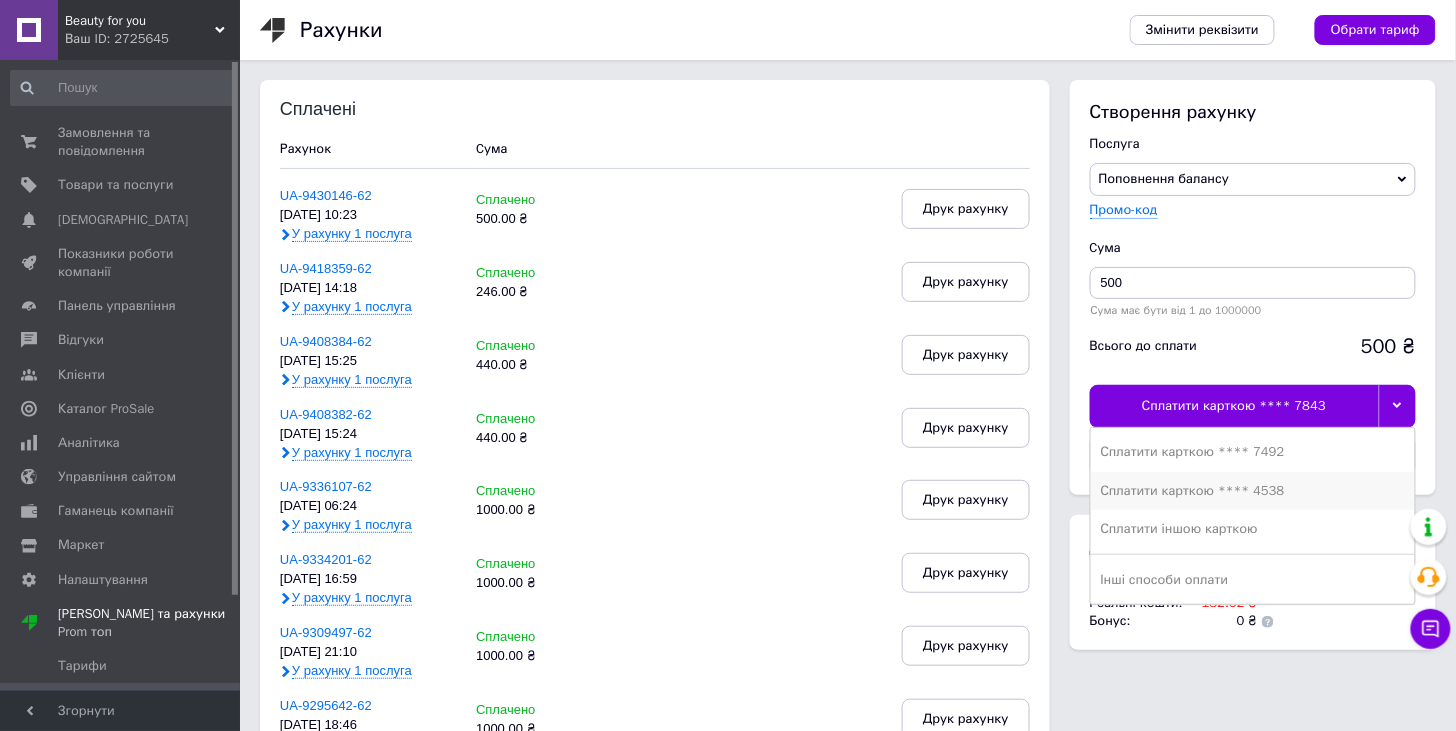 click on "Сплатити карткою  **** 4538" at bounding box center [1253, 491] 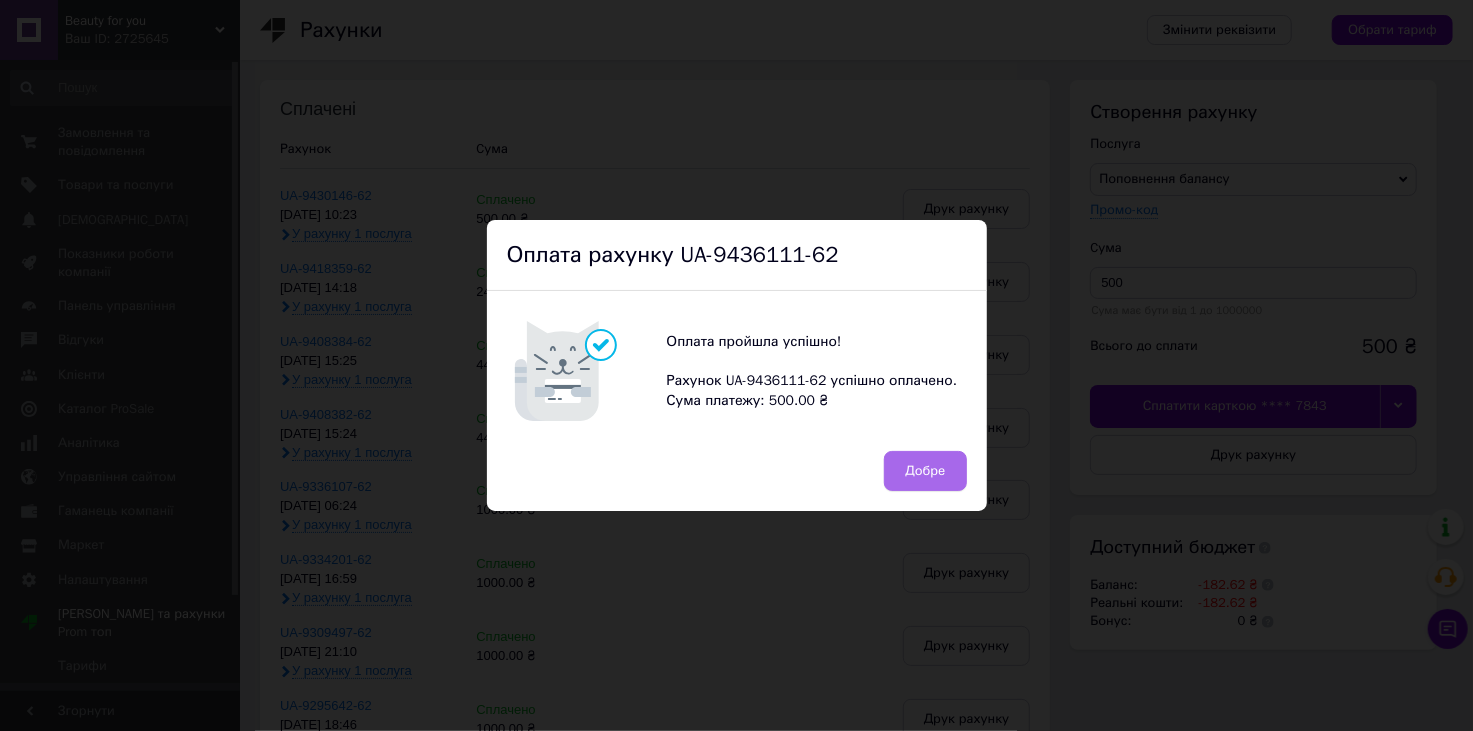 click on "Добре" at bounding box center (925, 471) 